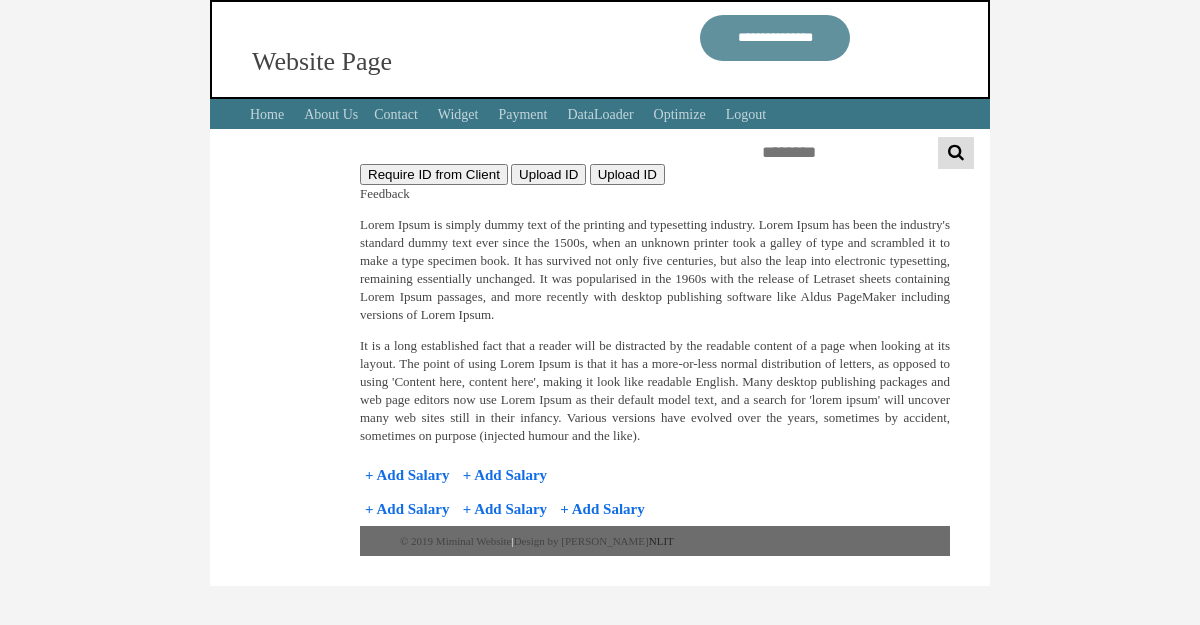scroll, scrollTop: 0, scrollLeft: 0, axis: both 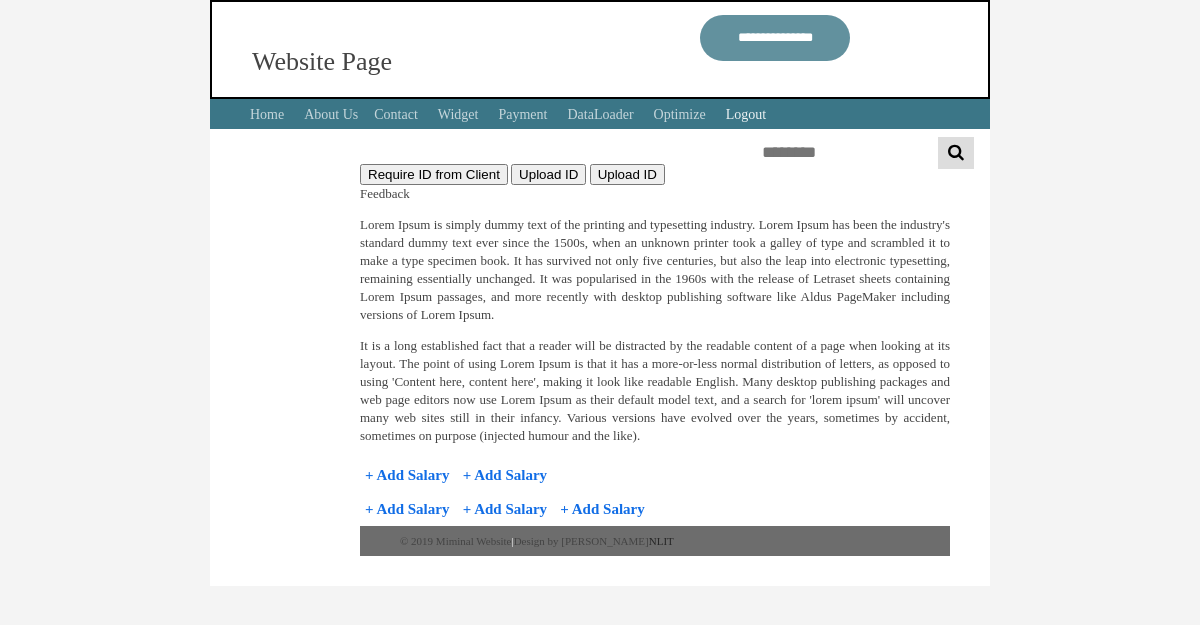 click on "Logout" at bounding box center [746, 114] 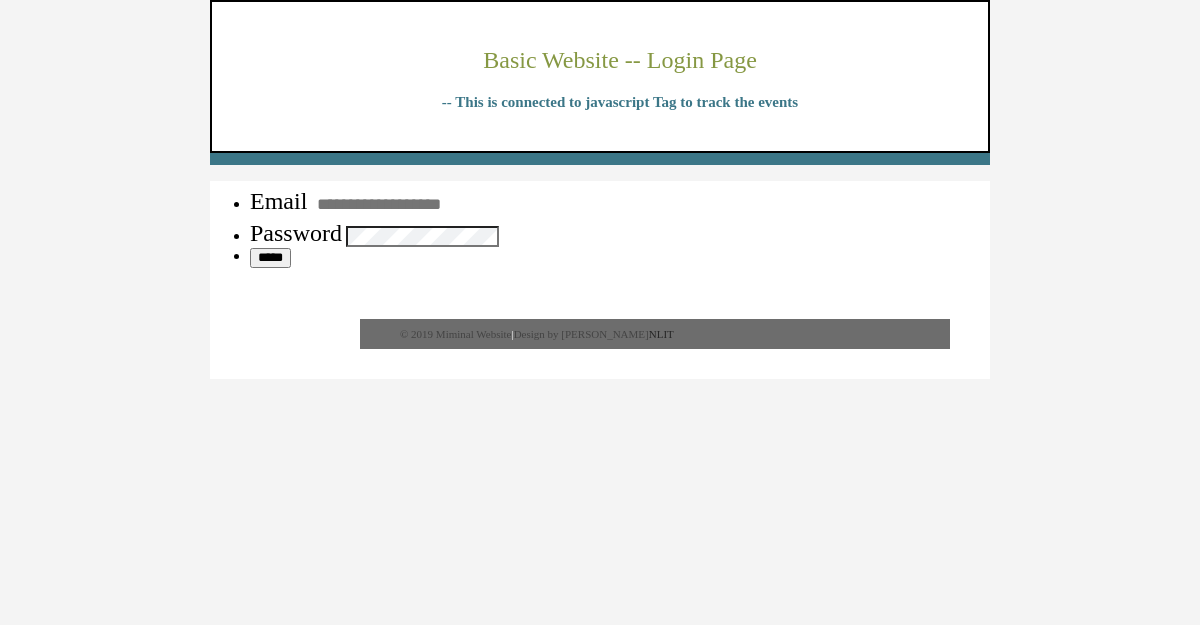 scroll, scrollTop: 0, scrollLeft: 0, axis: both 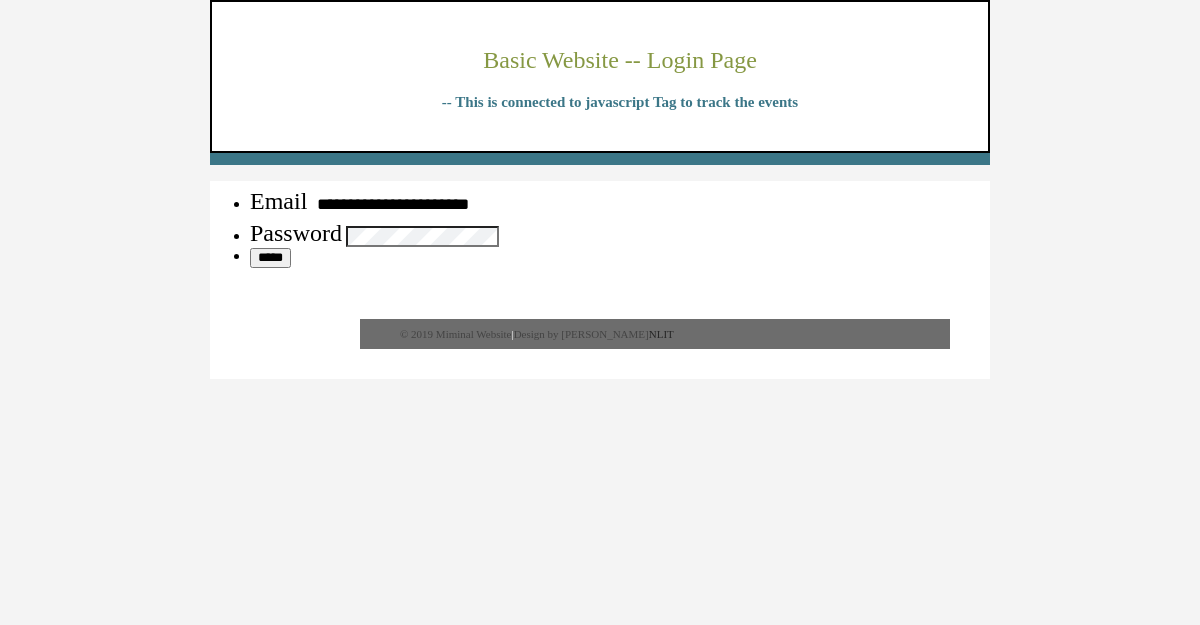 type on "**********" 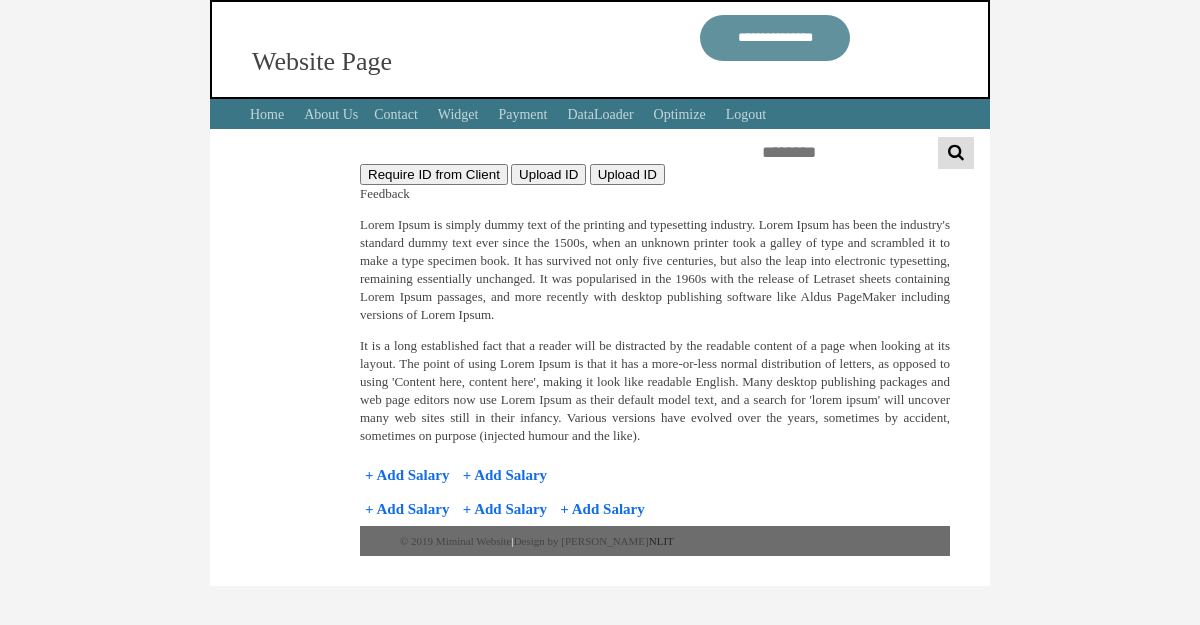 scroll, scrollTop: 0, scrollLeft: 0, axis: both 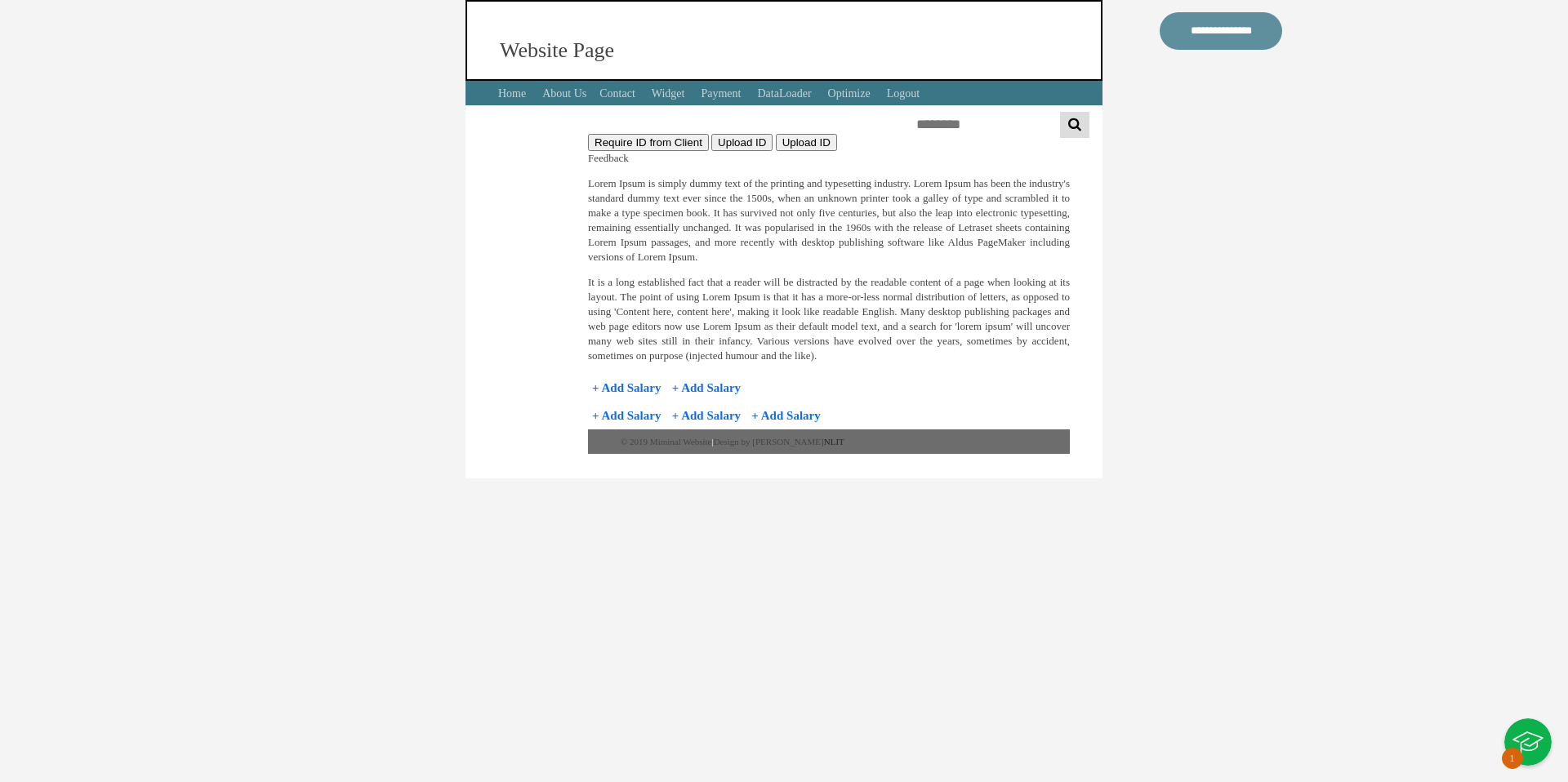 click on "Lorem Ipsum is simply dummy text of the printing and typesetting industry. Lorem Ipsum has been the
industry's
standard dummy text ever since the 1500s, when an unknown printer took a galley of type and scrambled it to
make
a type specimen book. It has survived not only five centuries, but also the leap into electronic typesetting,
remaining essentially unchanged. It was popularised in the 1960s with the release of Letraset sheets
containing
Lorem Ipsum passages, and more recently with desktop publishing software like Aldus PageMaker including
versions
of Lorem Ipsum." at bounding box center (829, 220) 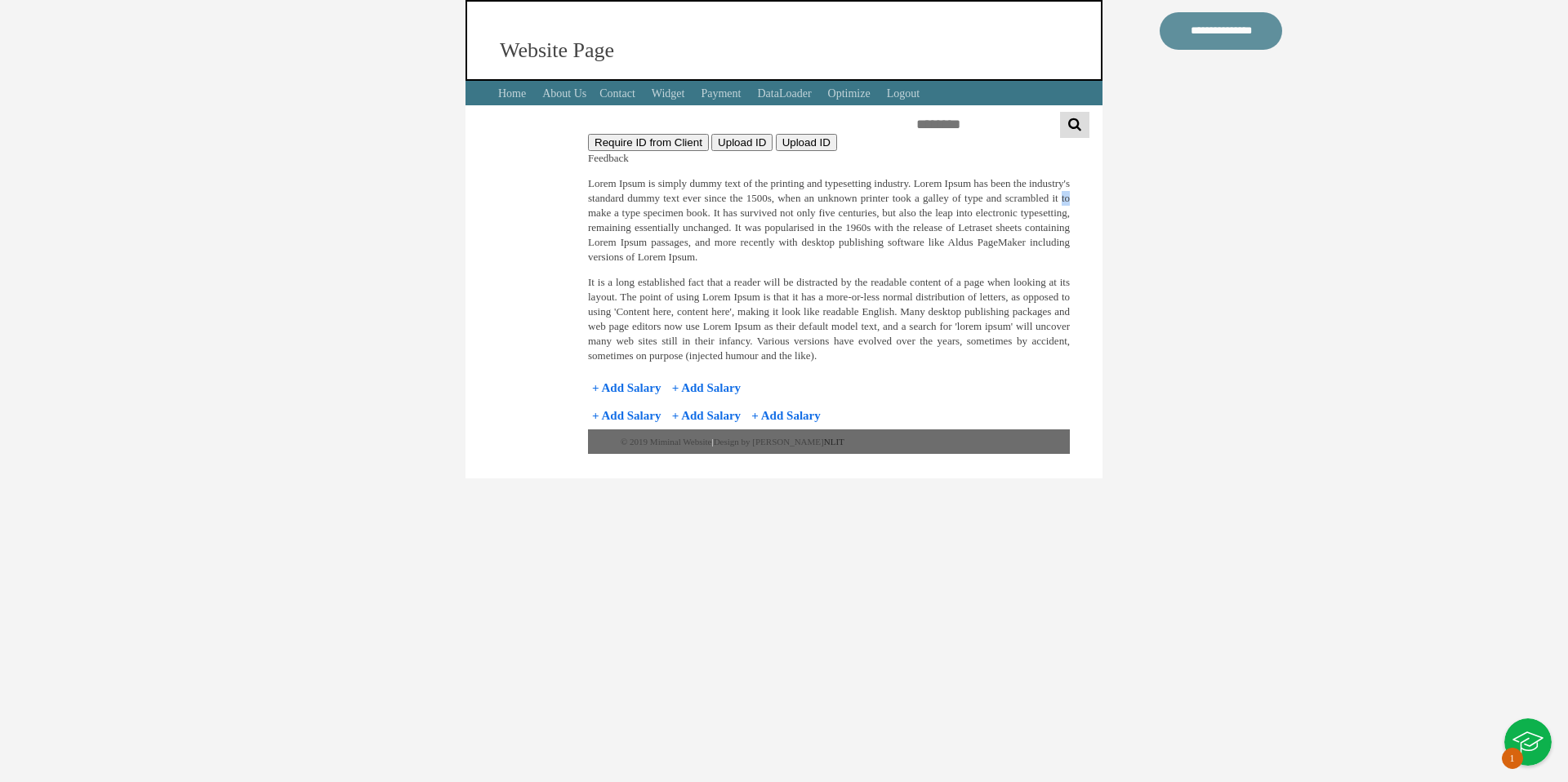 click on "Require ID from Client
Upload ID
Upload ID
Feedback
Lorem Ipsum is simply dummy text of the printing and typesetting industry. Lorem Ipsum has been the
industry's
standard dummy text ever since the 1500s, when an unknown printer took a galley of type and scrambled it to
make
a type specimen book. It has survived not only five centuries, but also the leap into electronic typesetting,
remaining essentially unchanged. It was popularised in the 1960s with the release of Letraset sheets
containing
Lorem Ipsum passages, and more recently with desktop publishing software like Aldus PageMaker including
versions
of Lorem Ipsum.
+ Add Salary
+ Add Salary
|" at bounding box center (845, 291) 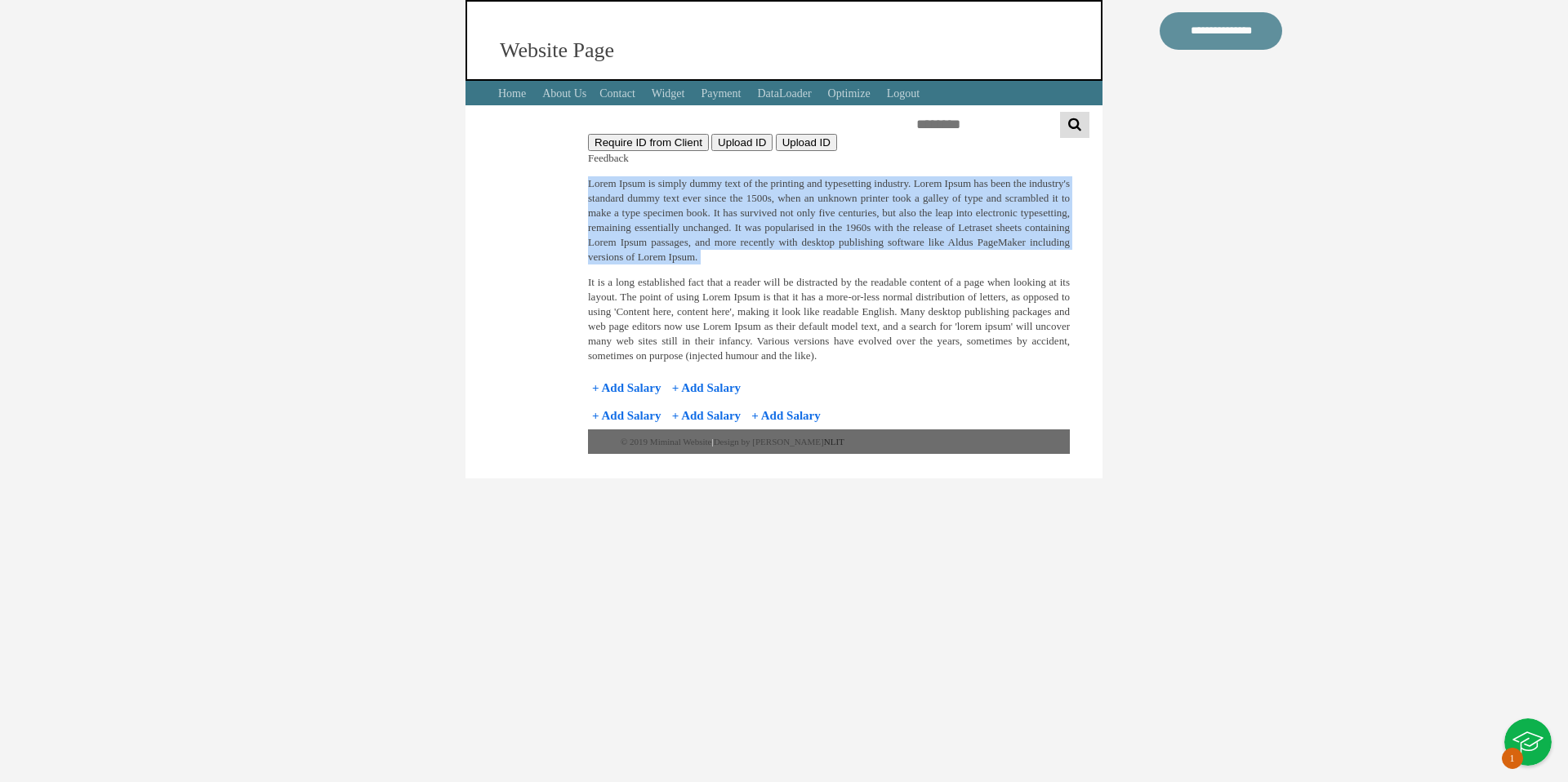 click on "Require ID from Client
Upload ID
Upload ID
Feedback
Lorem Ipsum is simply dummy text of the printing and typesetting industry. Lorem Ipsum has been the
industry's
standard dummy text ever since the 1500s, when an unknown printer took a galley of type and scrambled it to
make
a type specimen book. It has survived not only five centuries, but also the leap into electronic typesetting,
remaining essentially unchanged. It was popularised in the 1960s with the release of Letraset sheets
containing
Lorem Ipsum passages, and more recently with desktop publishing software like Aldus PageMaker including
versions
of Lorem Ipsum.
+ Add Salary
+ Add Salary
|" at bounding box center [845, 291] 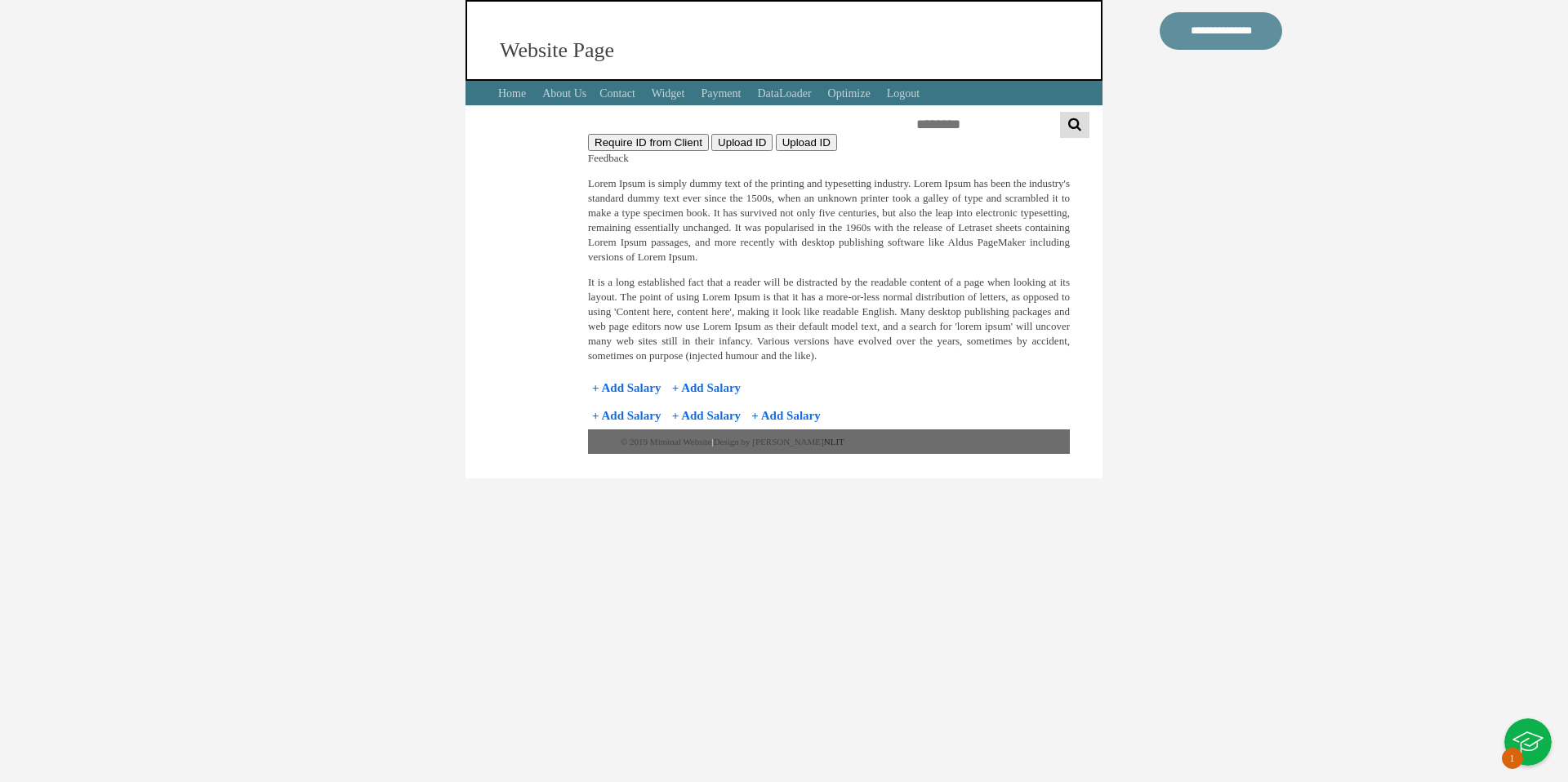 click on "**********" at bounding box center (784, 239) 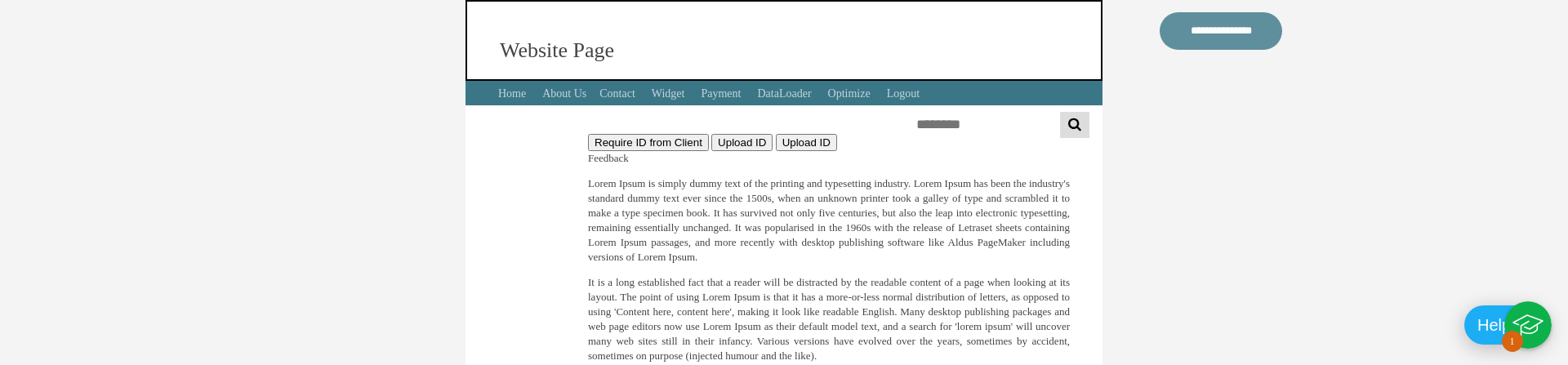 click on "**********" at bounding box center [784, 239] 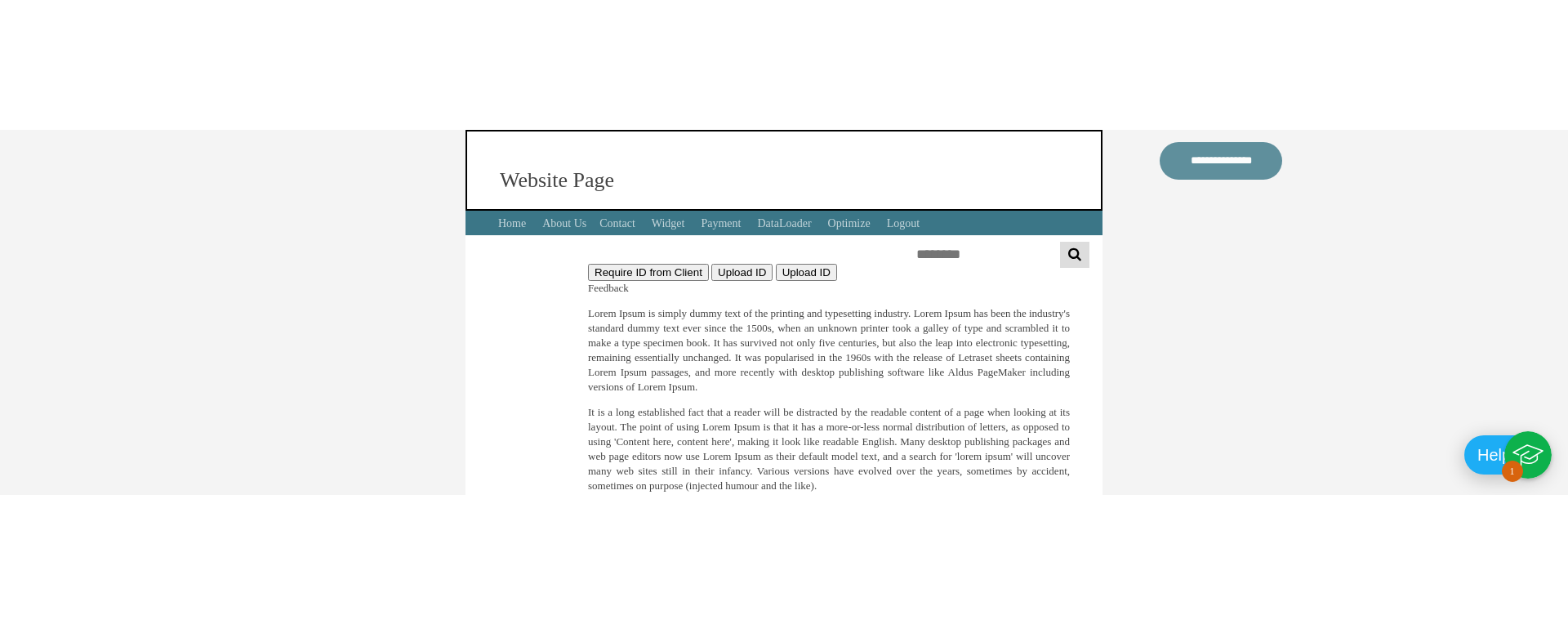 scroll, scrollTop: 0, scrollLeft: 0, axis: both 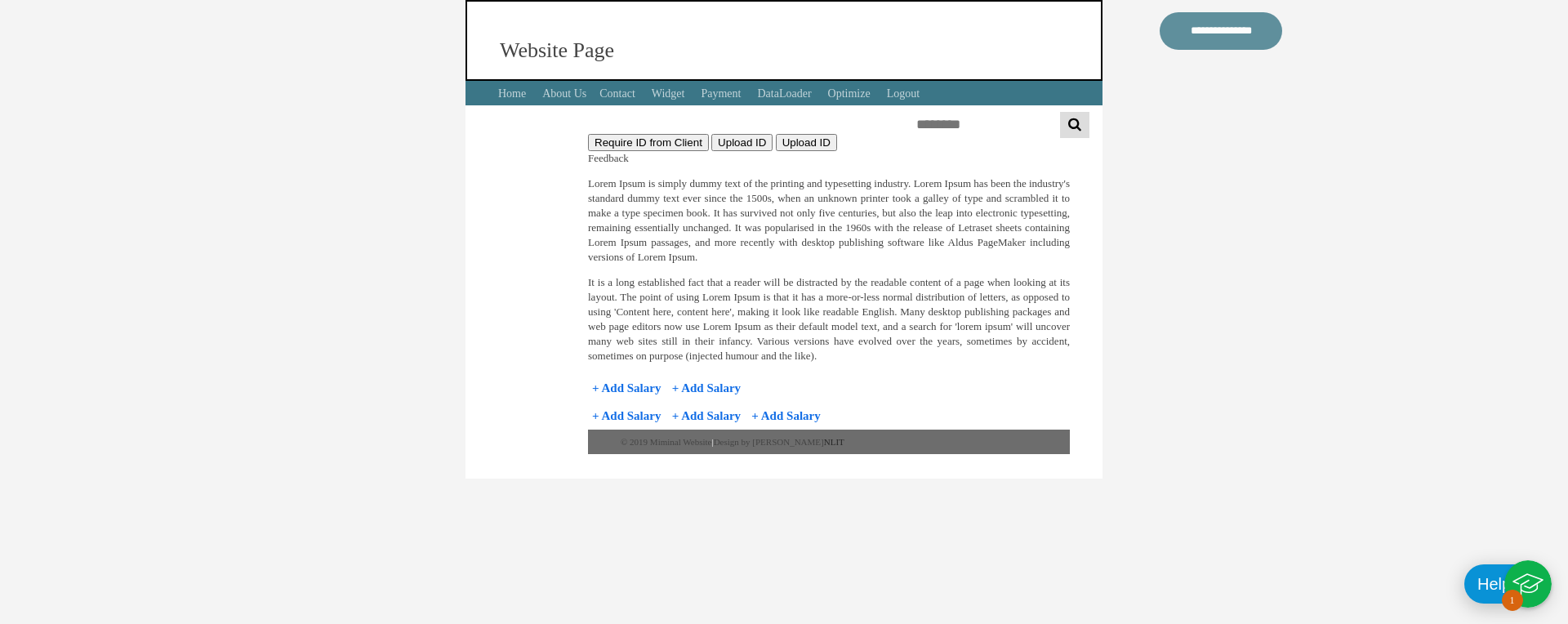 click on "Help" at bounding box center (1494, 584) 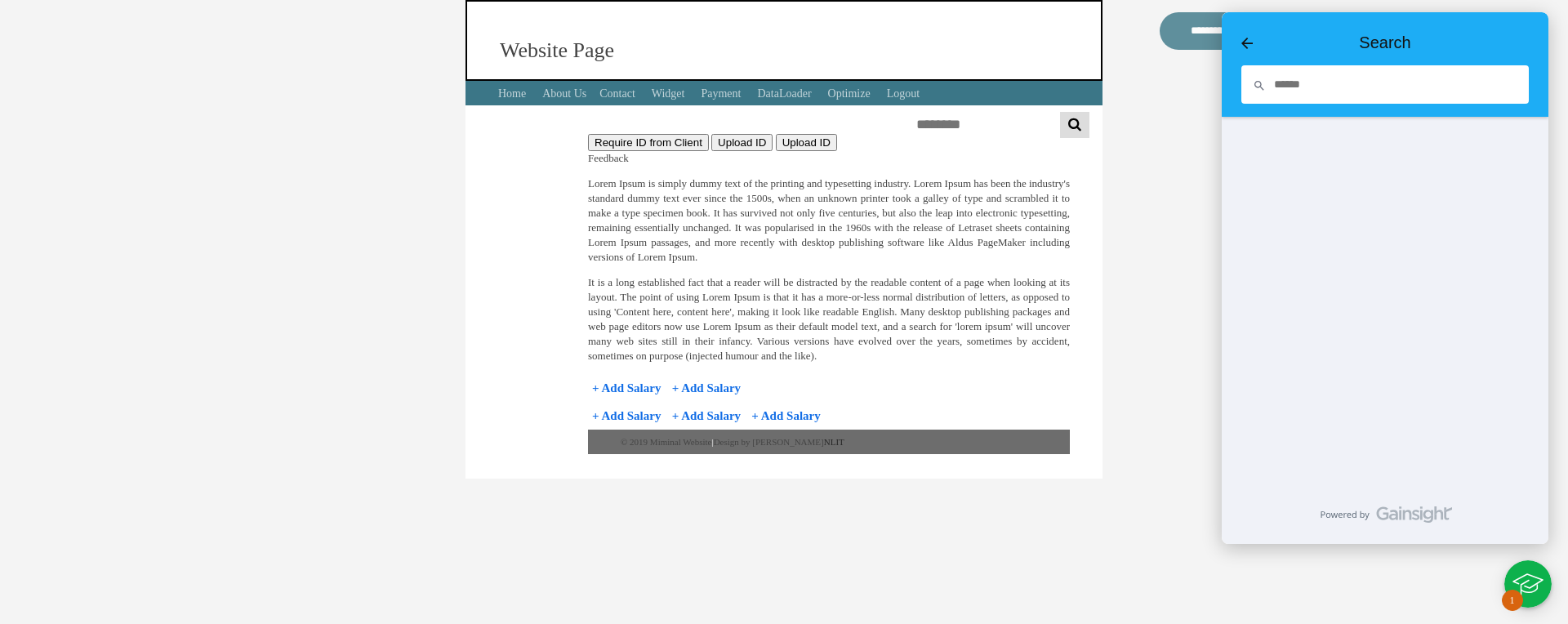 click at bounding box center (1385, 84) 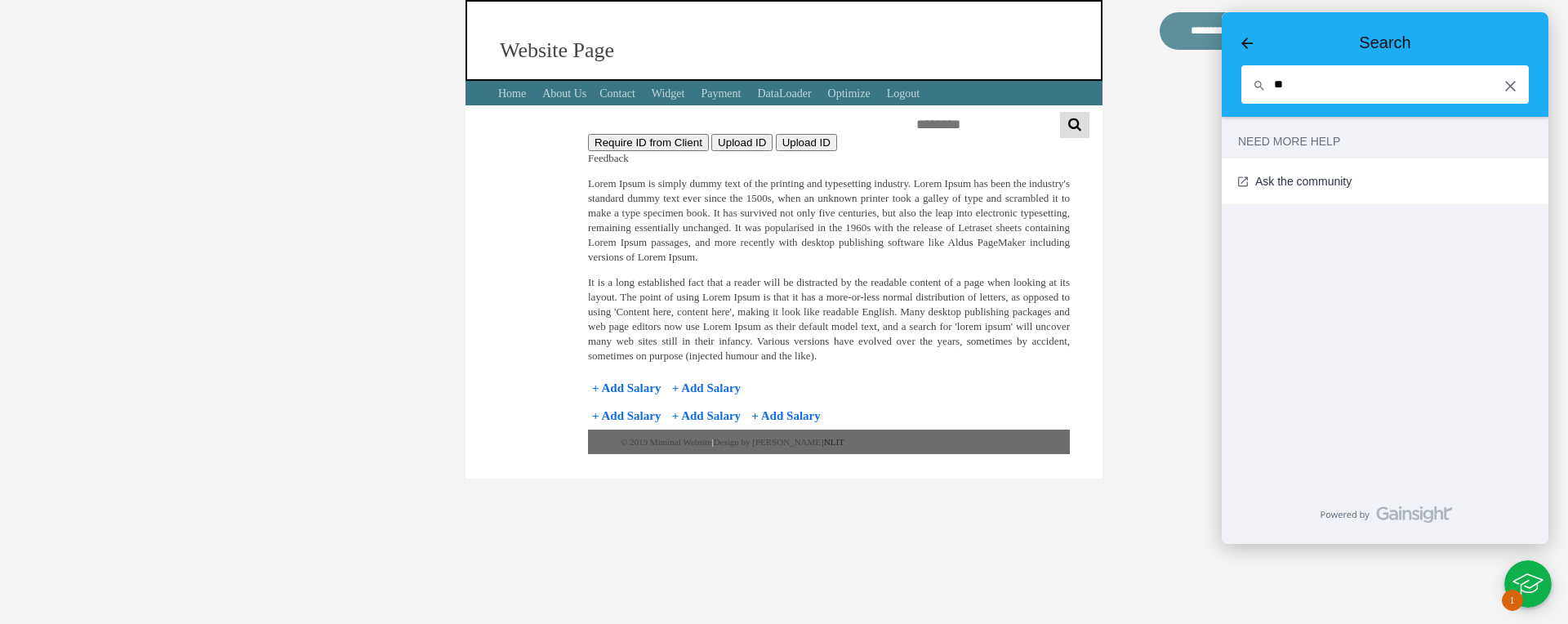 type on "*" 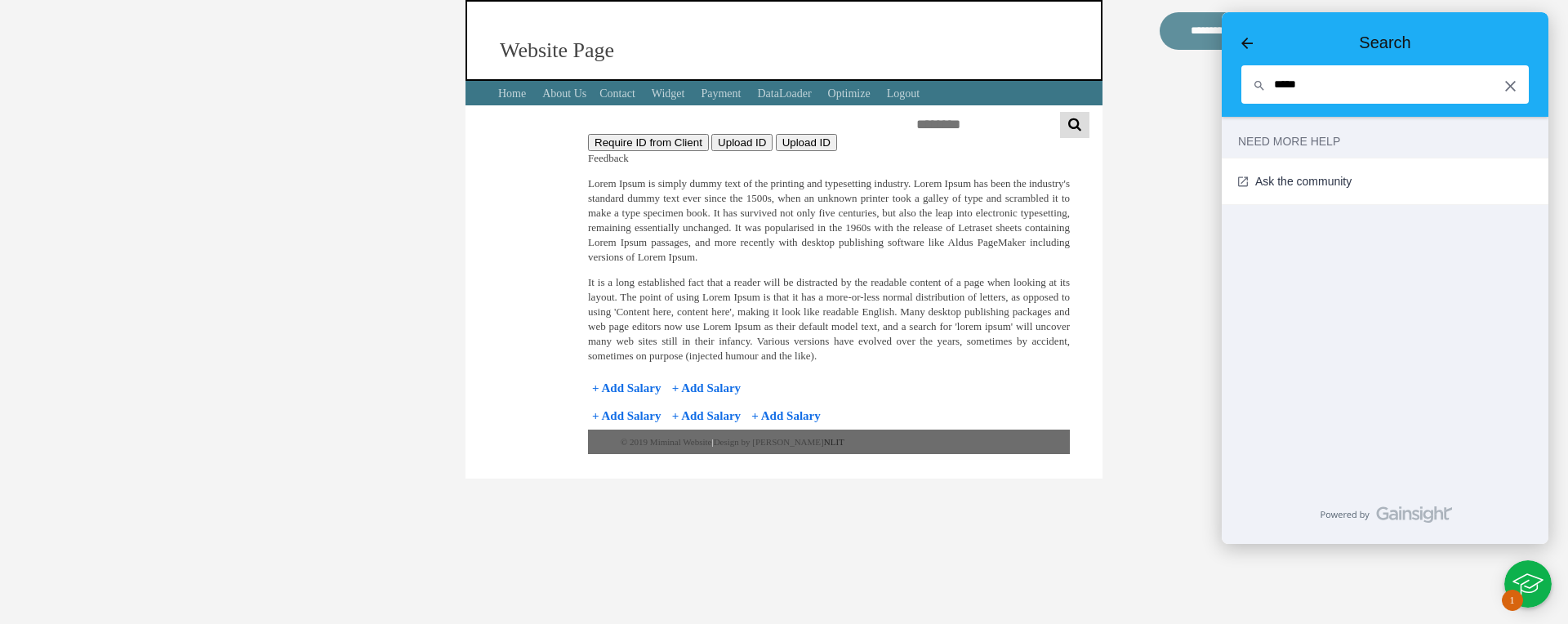 click at bounding box center [1259, 86] 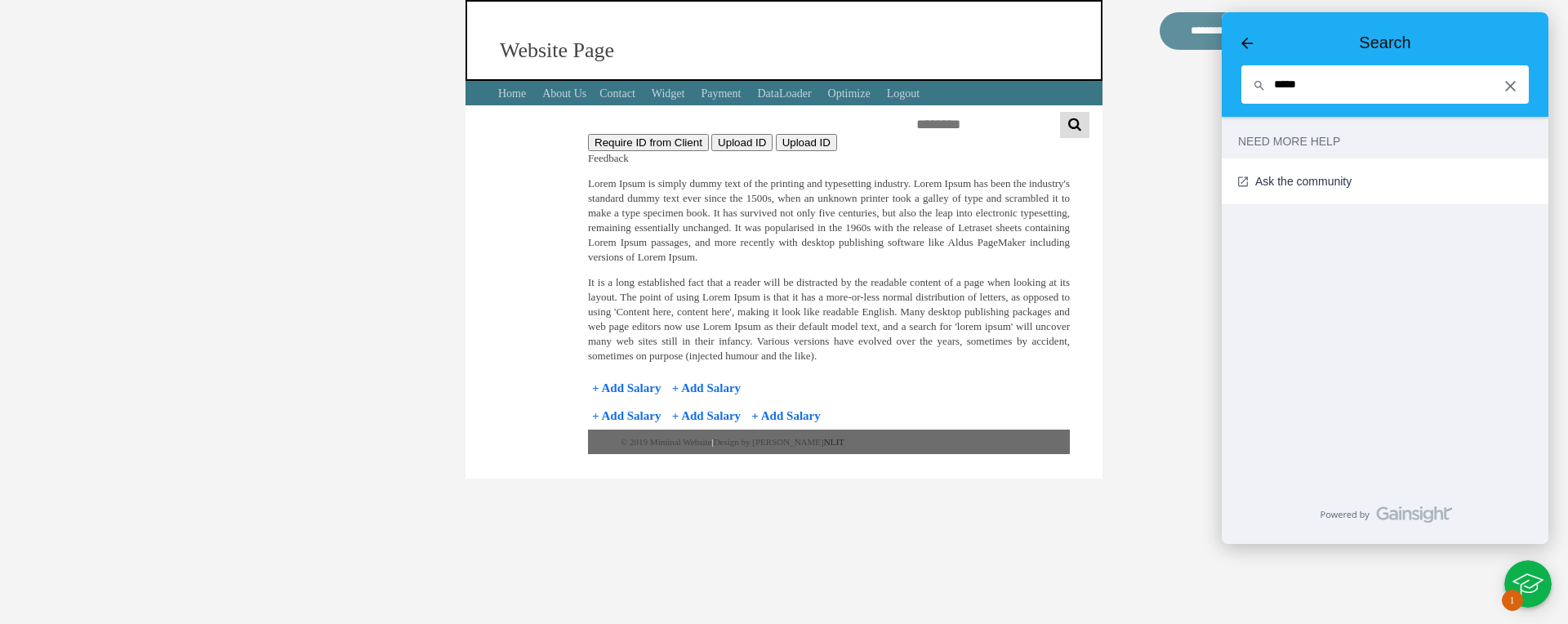 click on "*****" at bounding box center [1385, 84] 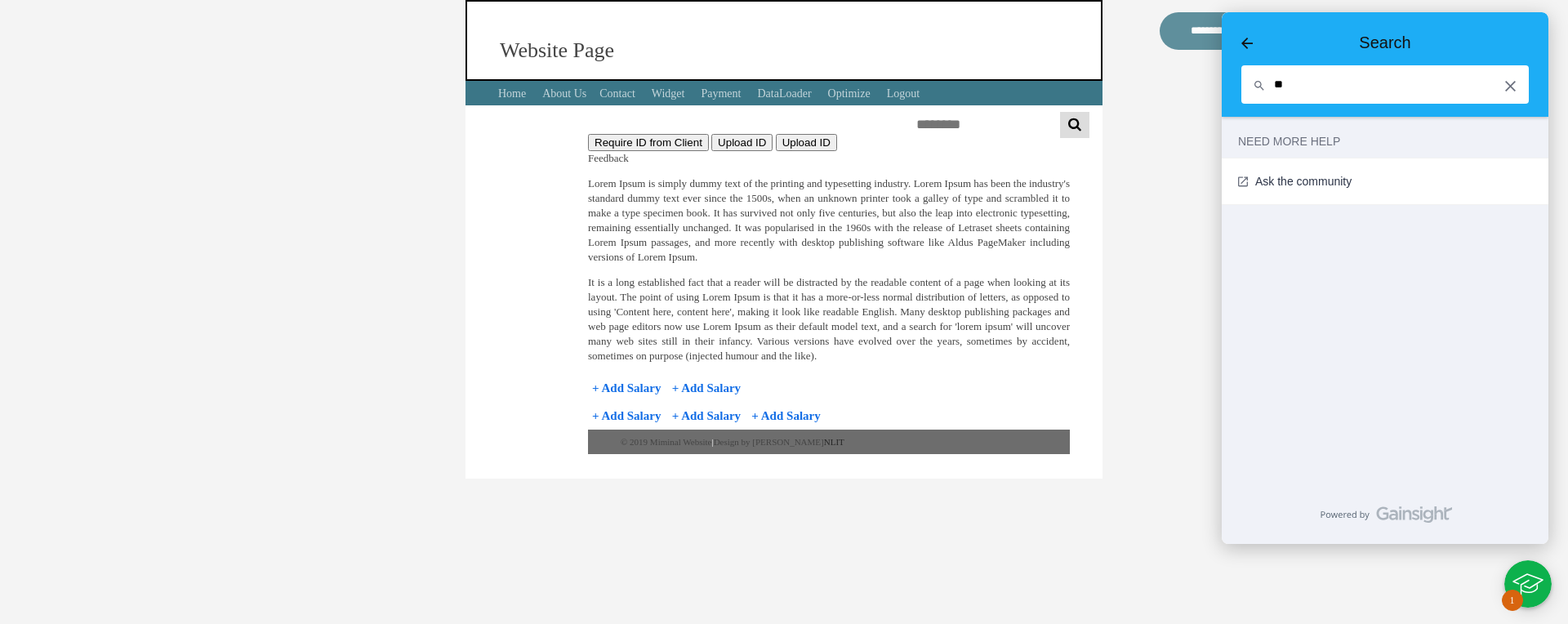 type on "*" 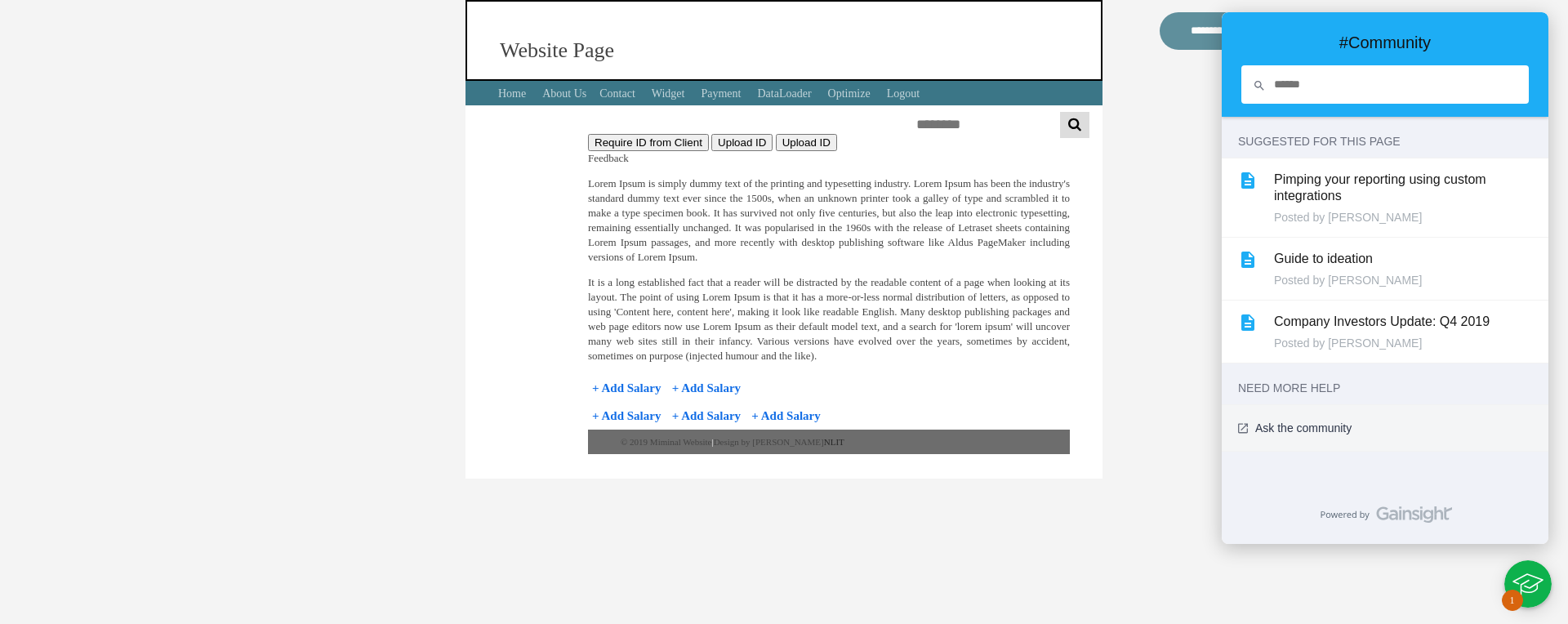 click on "Ask the community" at bounding box center (1303, 428) 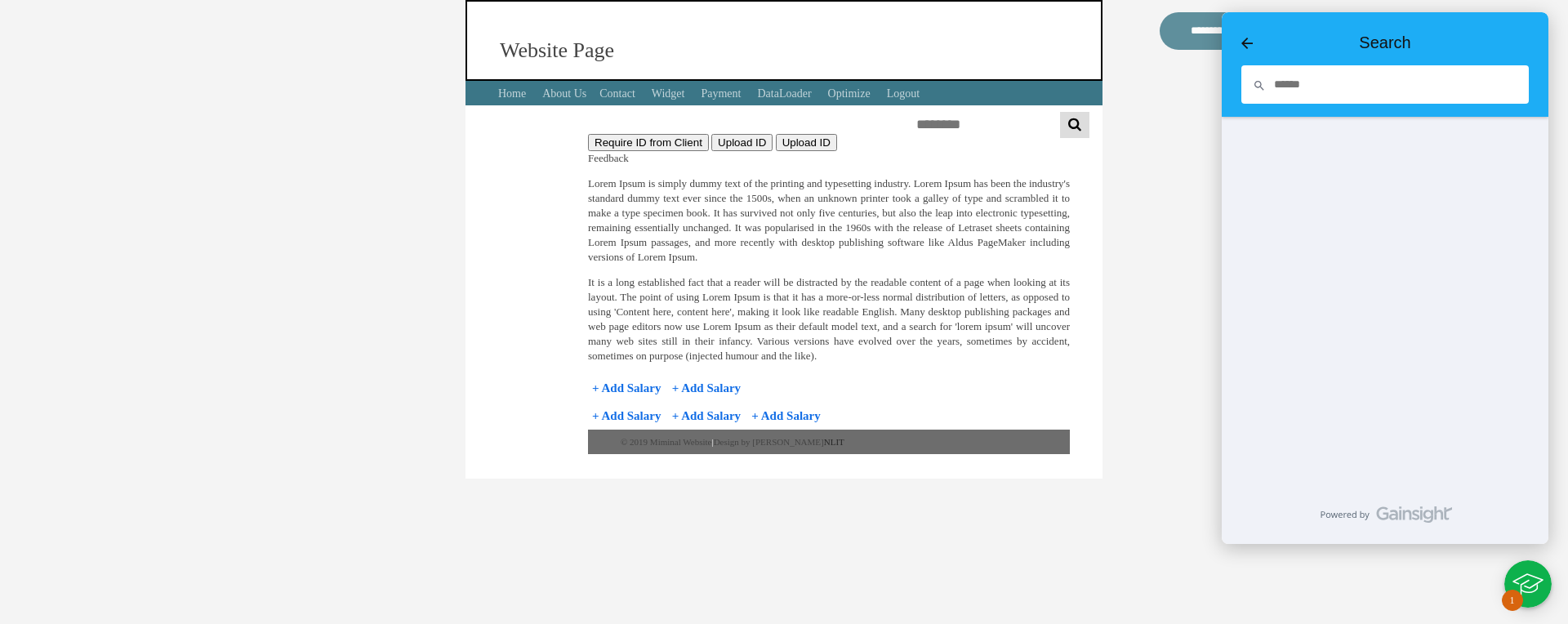 click at bounding box center [1385, 84] 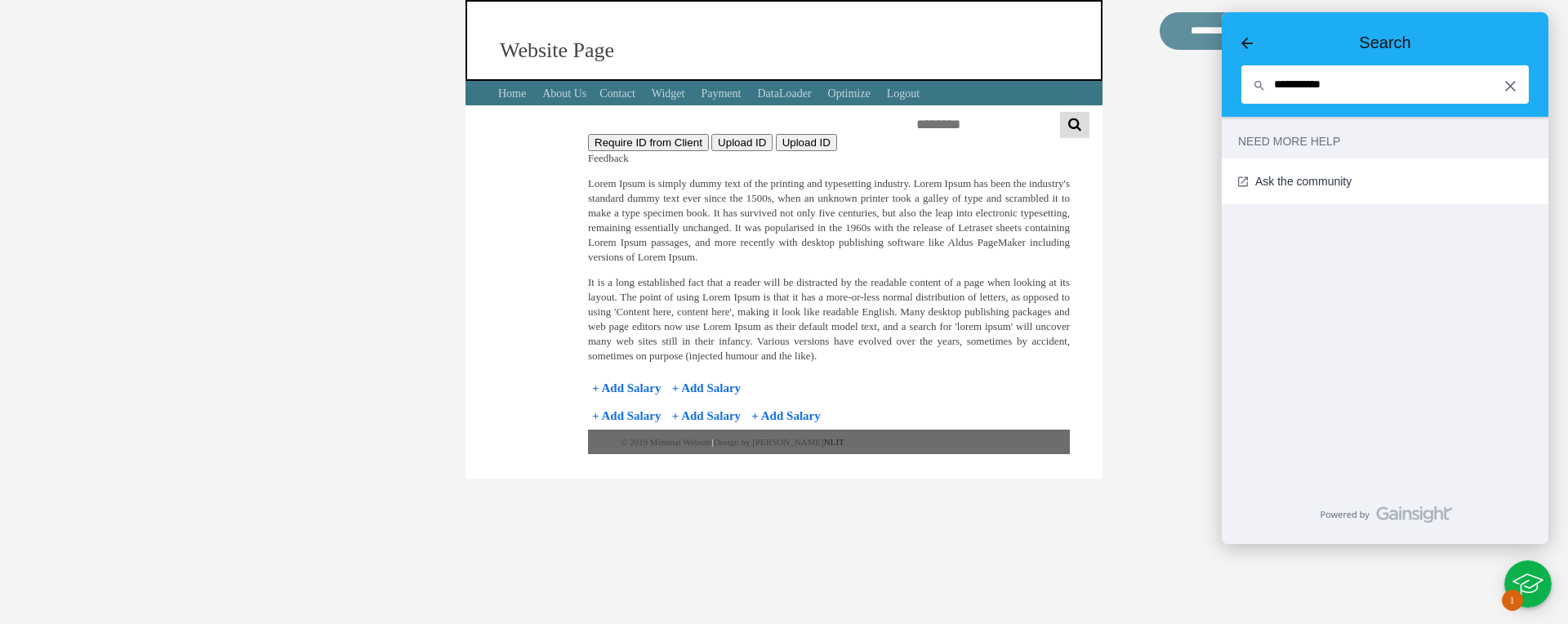 type on "**********" 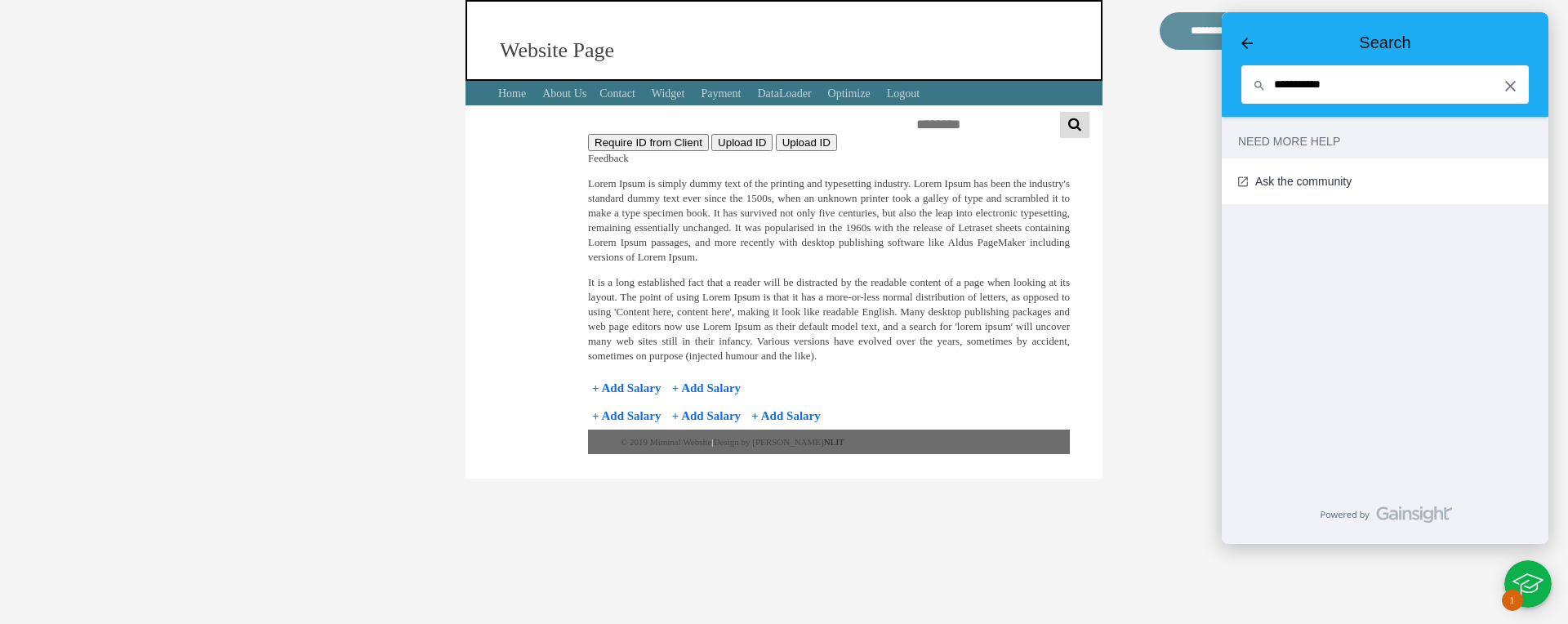 click at bounding box center (1259, 86) 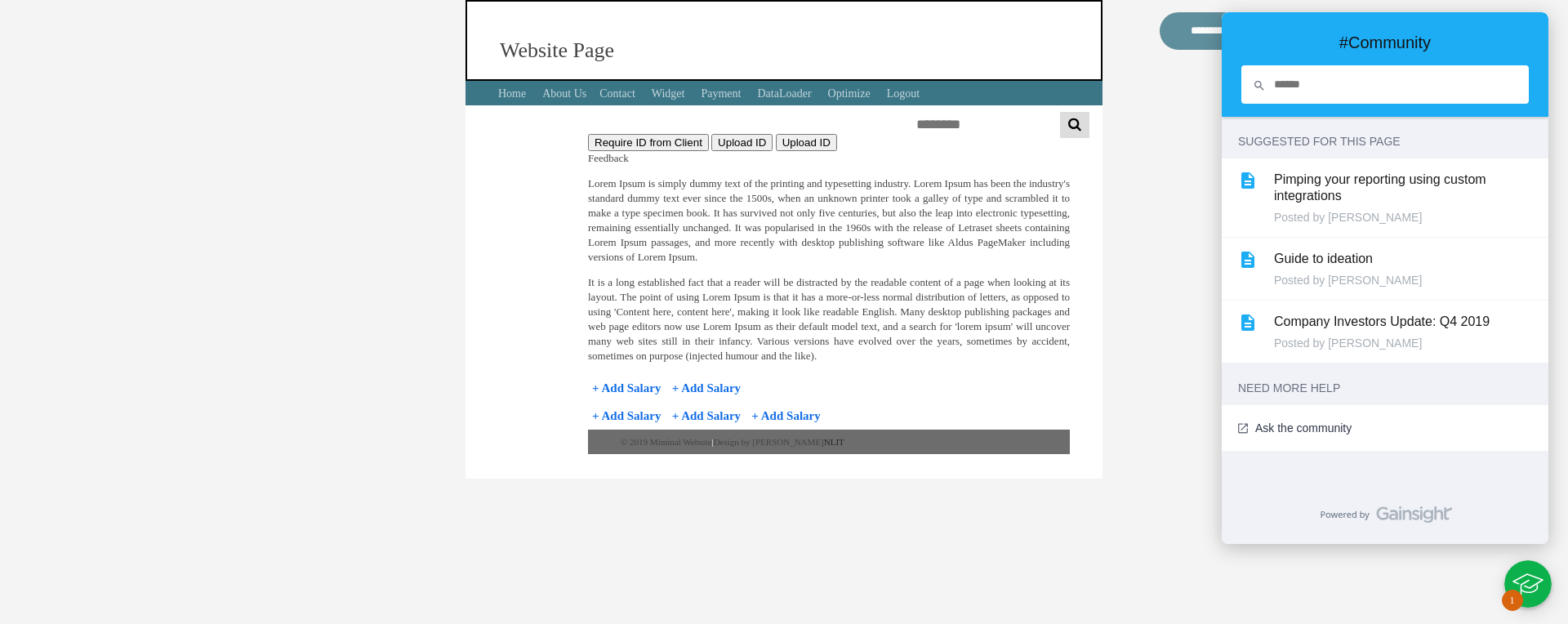 click on "#Community" at bounding box center (1385, 42) 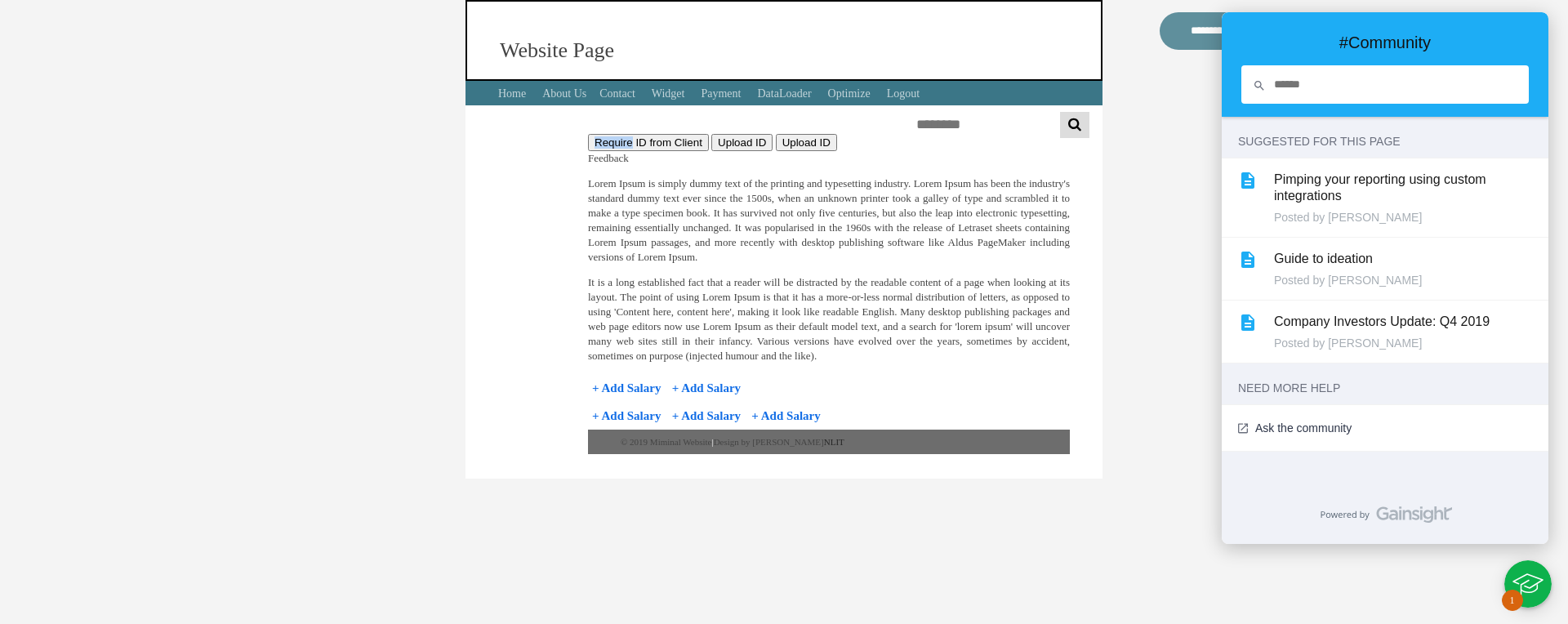 click on "**********" at bounding box center (784, 239) 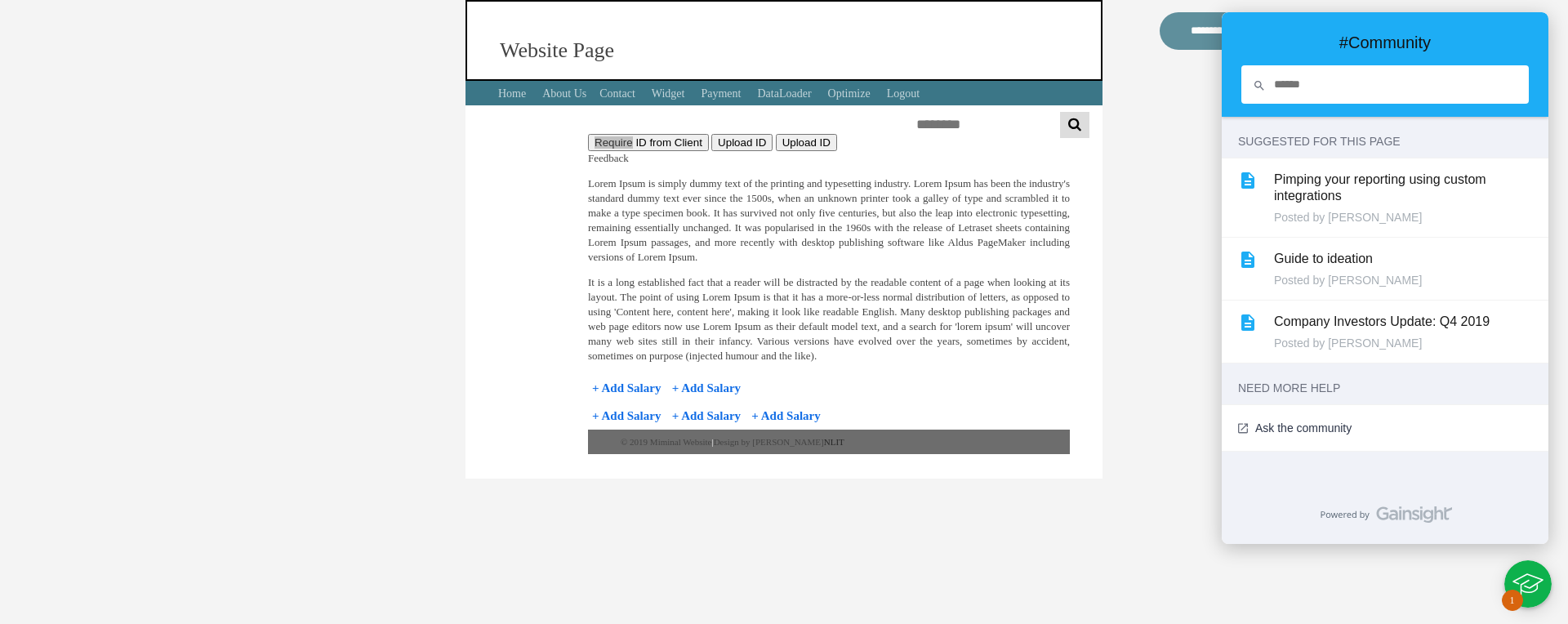 click on "#Community" at bounding box center (1385, 65) 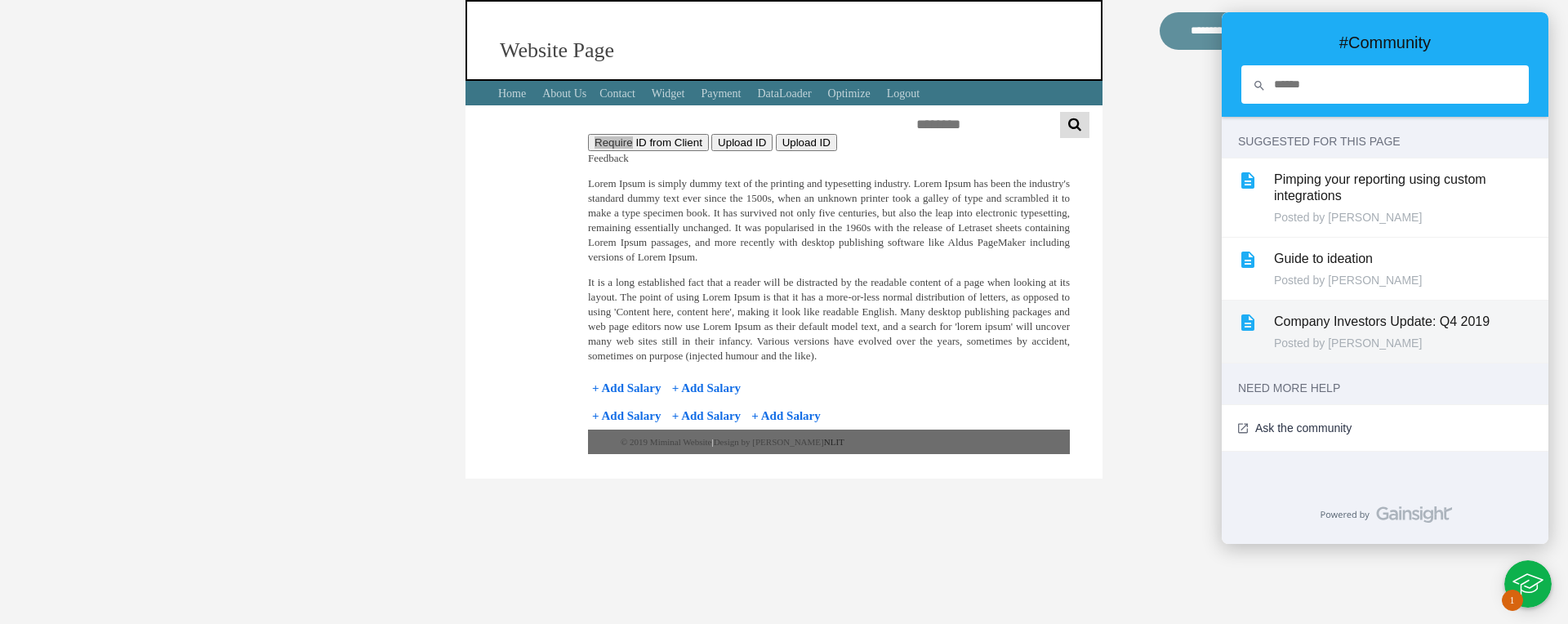click on "Company Investors Update: Q4 2019" at bounding box center [1401, 322] 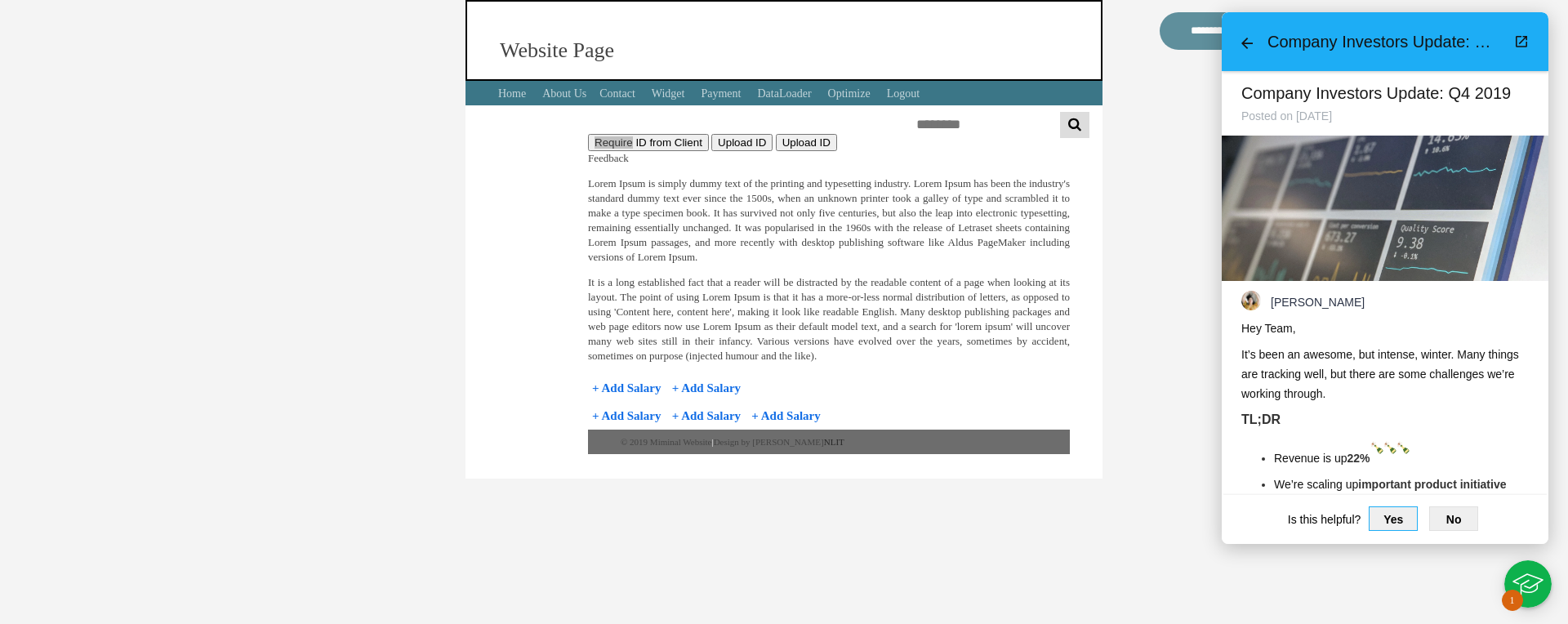 click on "Yes" at bounding box center (1393, 519) 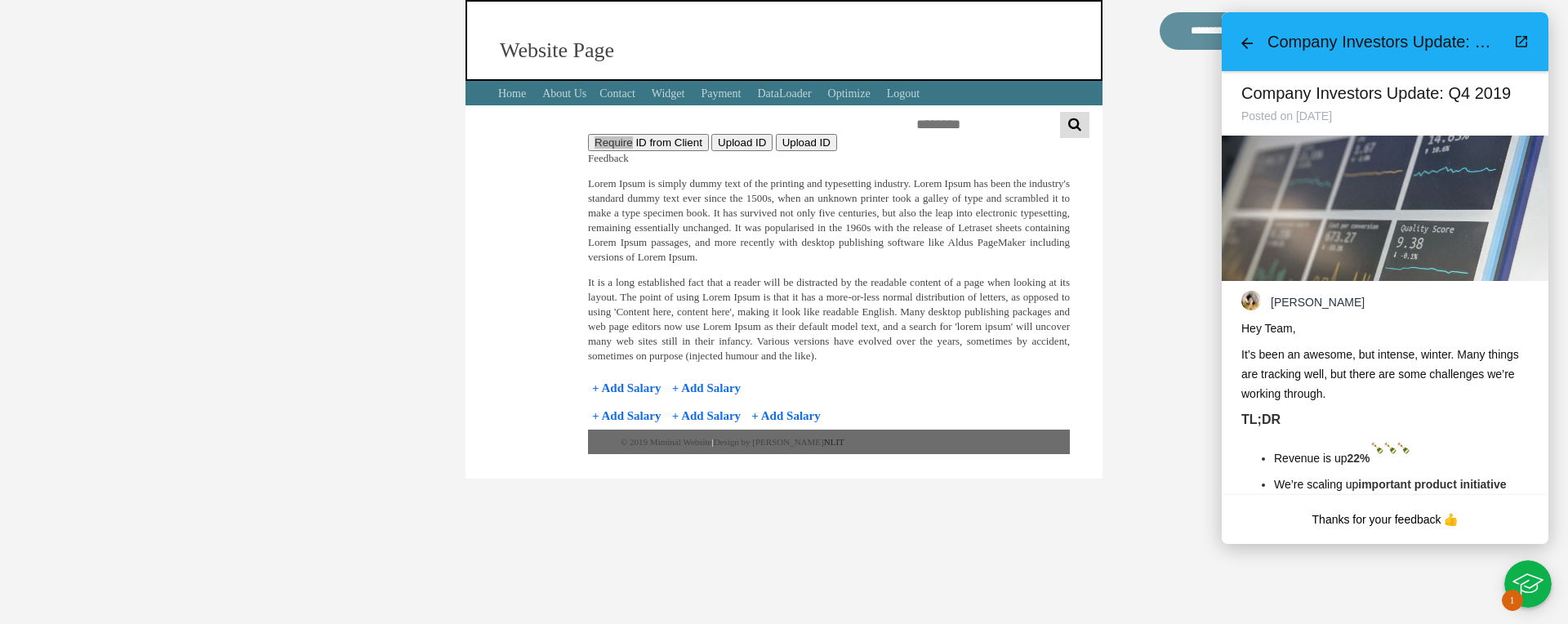 click at bounding box center [1528, 584] 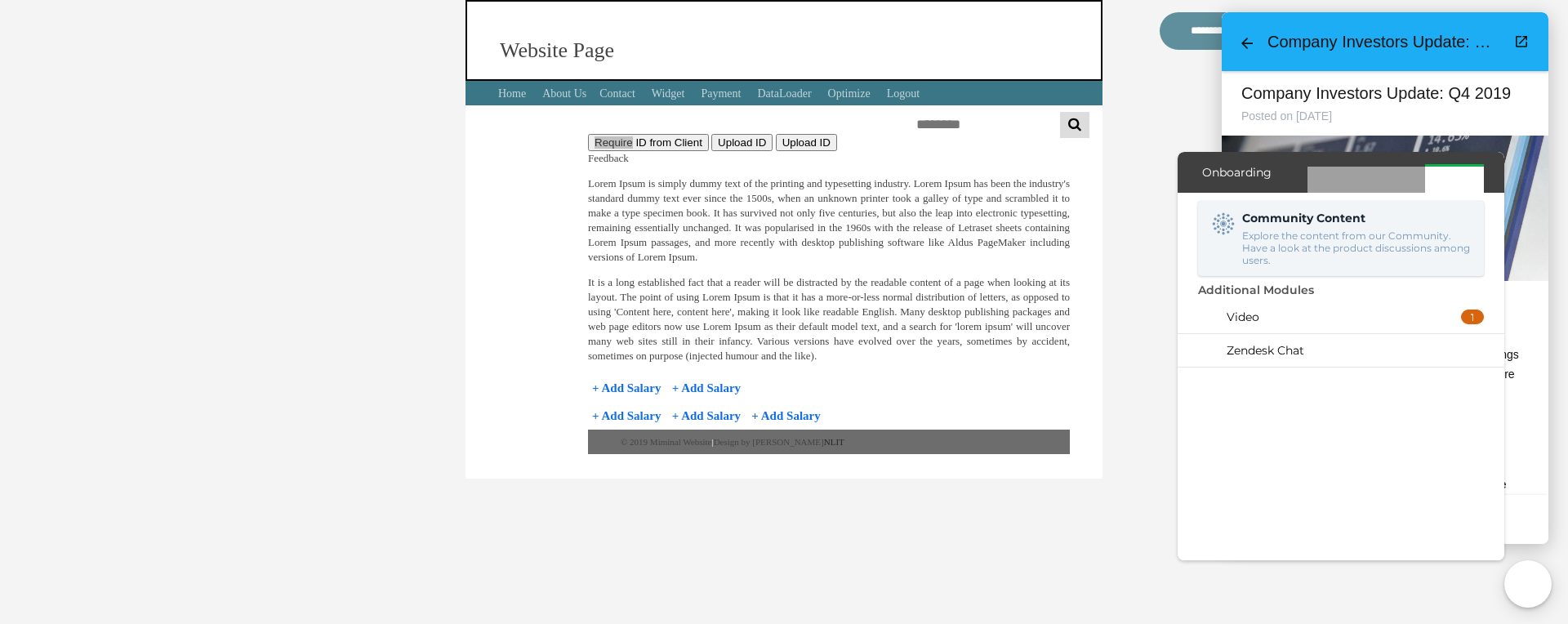 scroll, scrollTop: 0, scrollLeft: 0, axis: both 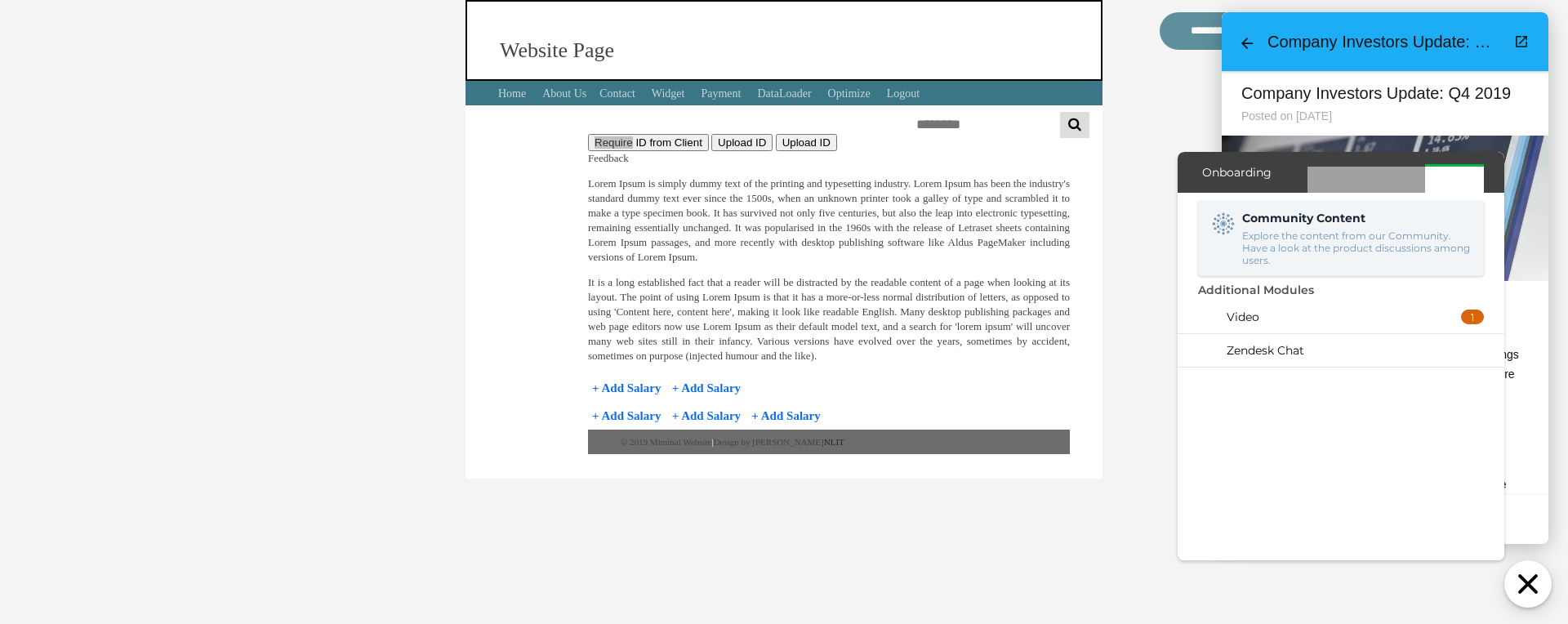 click at bounding box center (1528, 584) 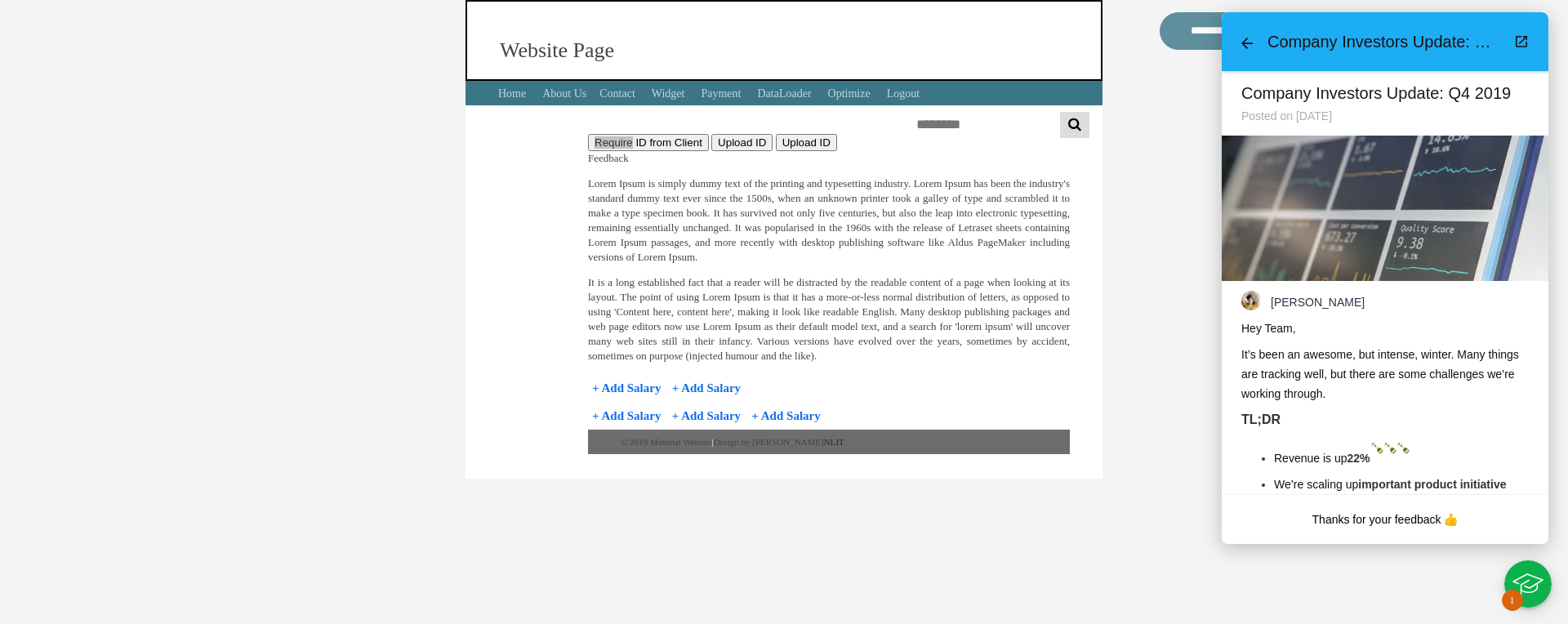 click at bounding box center (1528, 584) 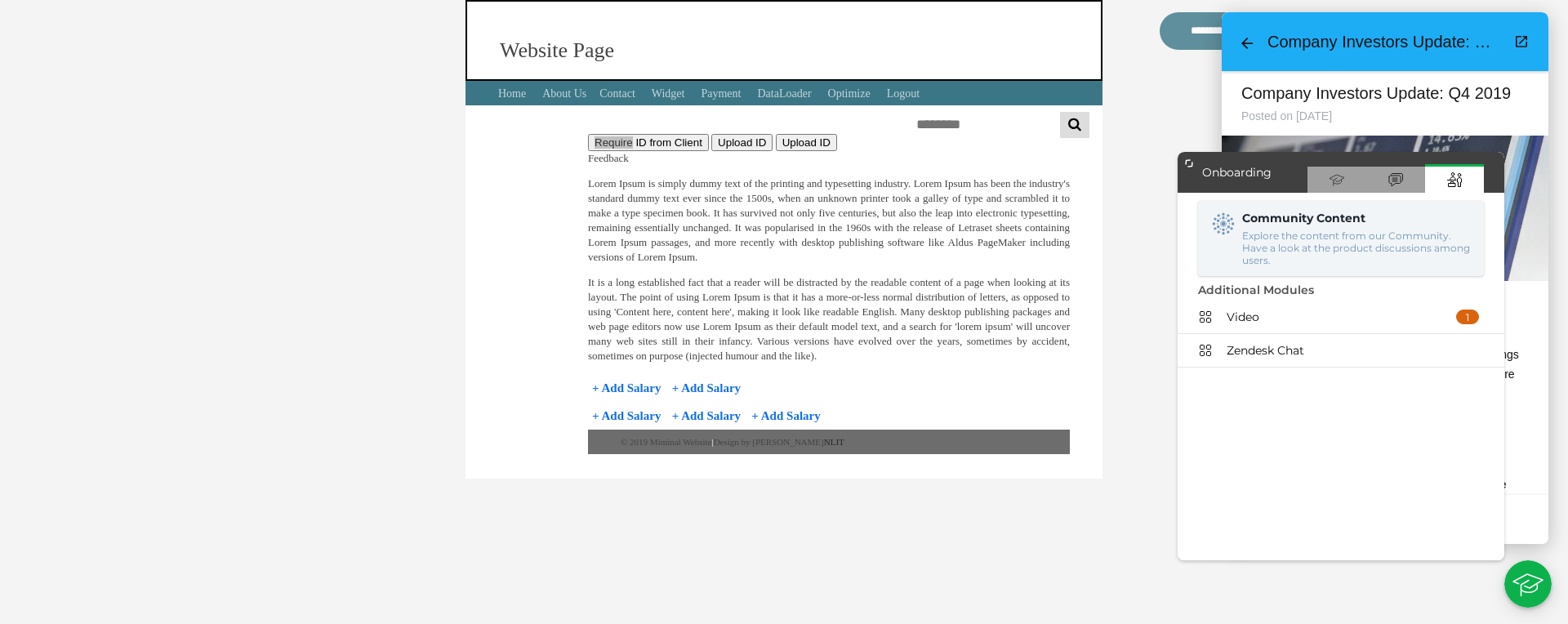 scroll, scrollTop: 0, scrollLeft: 0, axis: both 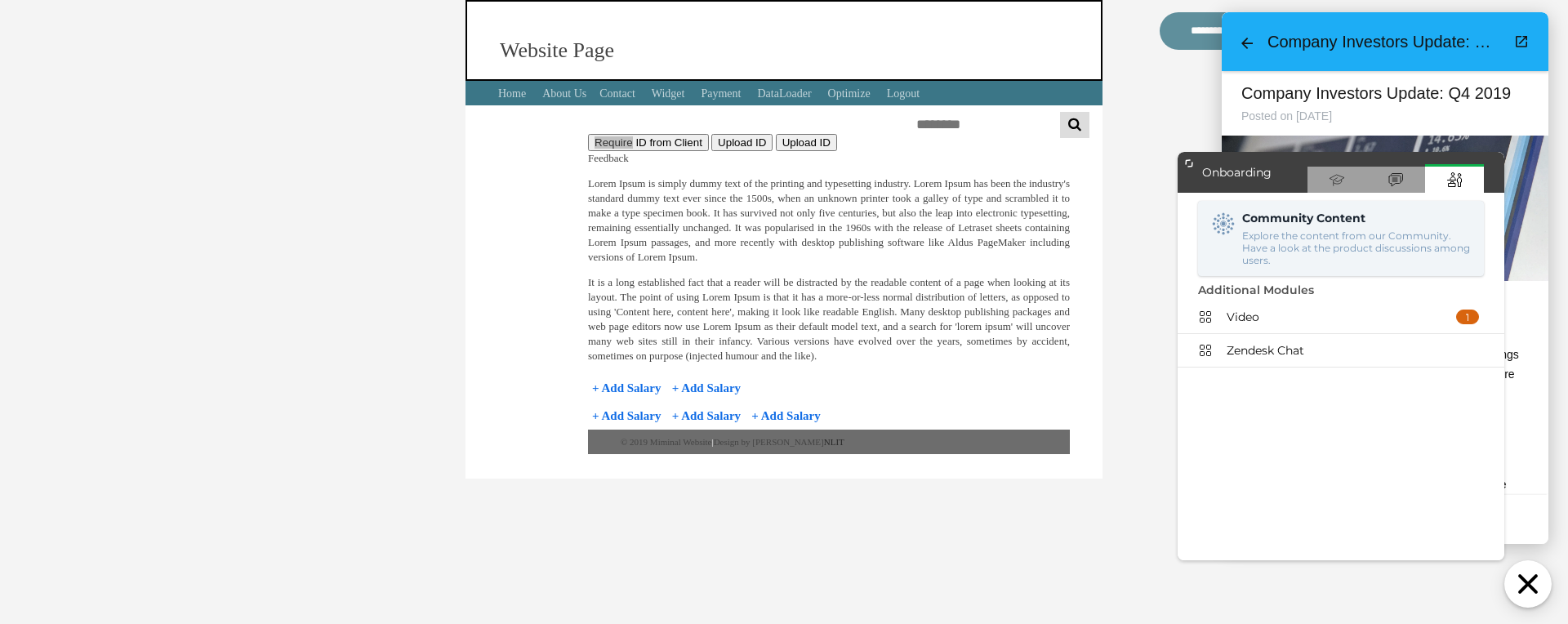 click at bounding box center [1528, 584] 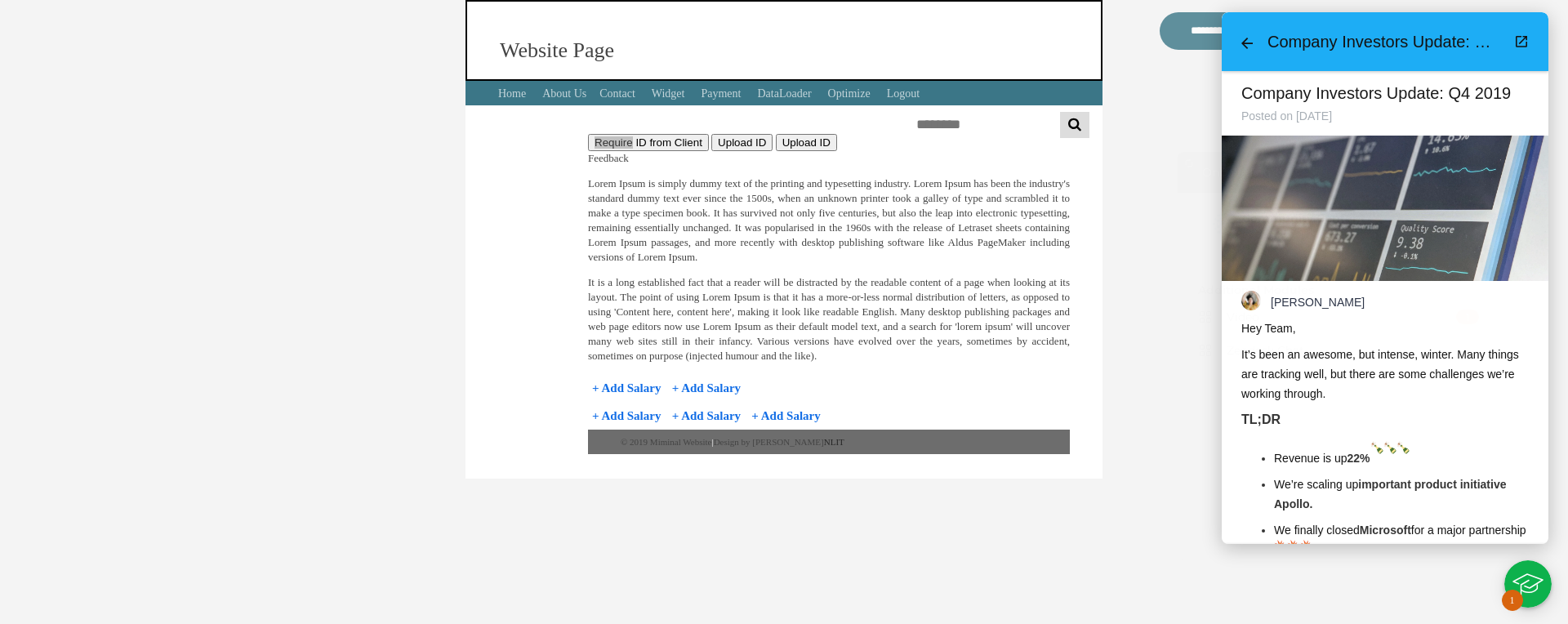 click on "Company Investors Update: Q4 2019
Posted on 10 Jun, 2025
Eliza
Hey Team,   It’s been an awesome, but intense, winter. Many things are tracking well, but there are some challenges we’re working through.   TL;DR     Revenue is up  22%        We’re scaling up  important product initiative Apollo.        We finally closed  Microsoft  for a major partnership        Big time hire — we closed  Joe Bloggs  as our new  VP All The Things       Mrs Customer Success herself  had a major life event —  welcome to Baby Customer Success!     Key Metrics:   We continue to have a ton of momentum across every important metric. From  Sep  to  Nov  we grew  revenue 5%+ Every Month . From  Aug  to  Nov  we grew  17% . We are also on pace for a really huge  December.     We’ve learned something big this quarter about our  Pricing Model  and by  February  we’ll be on a  $2M  run rate. Needless to say I’m cautiously pumped.   We’ve basically  2.5x’d" at bounding box center (1385, 307) 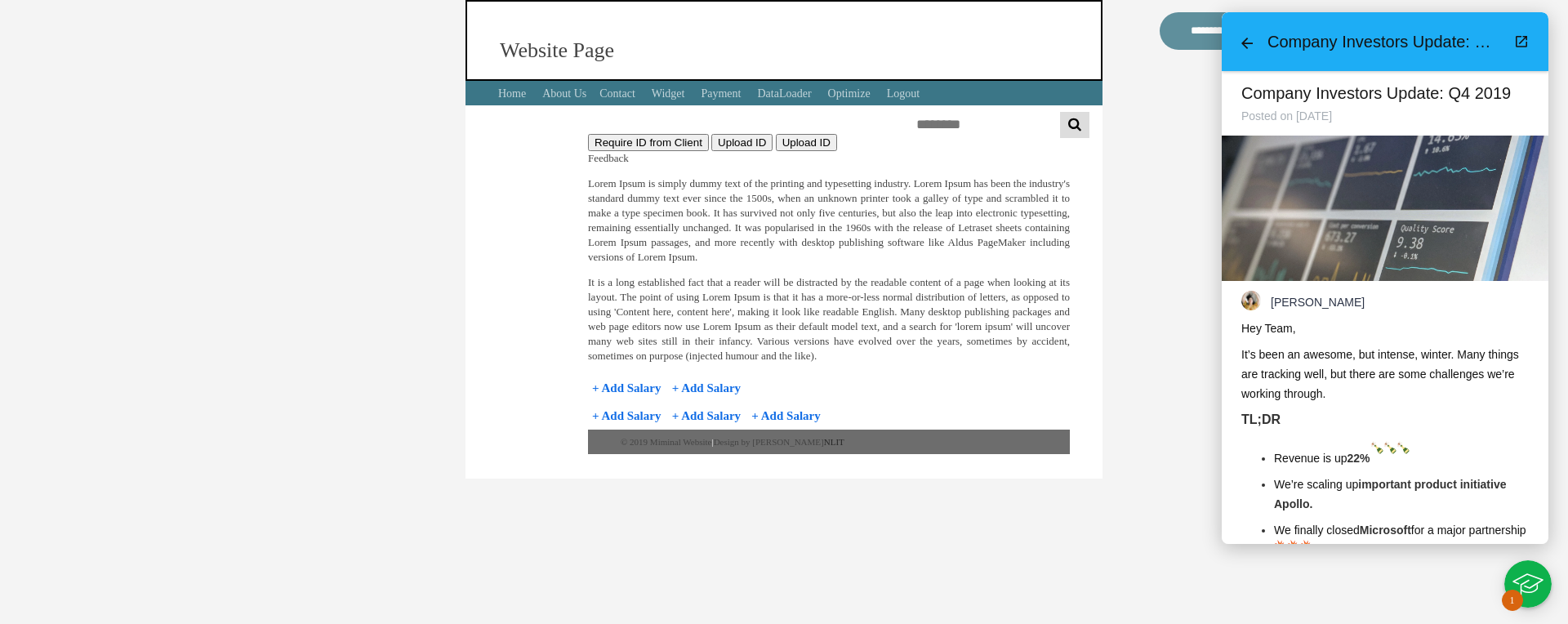 click on "**********" at bounding box center (784, 239) 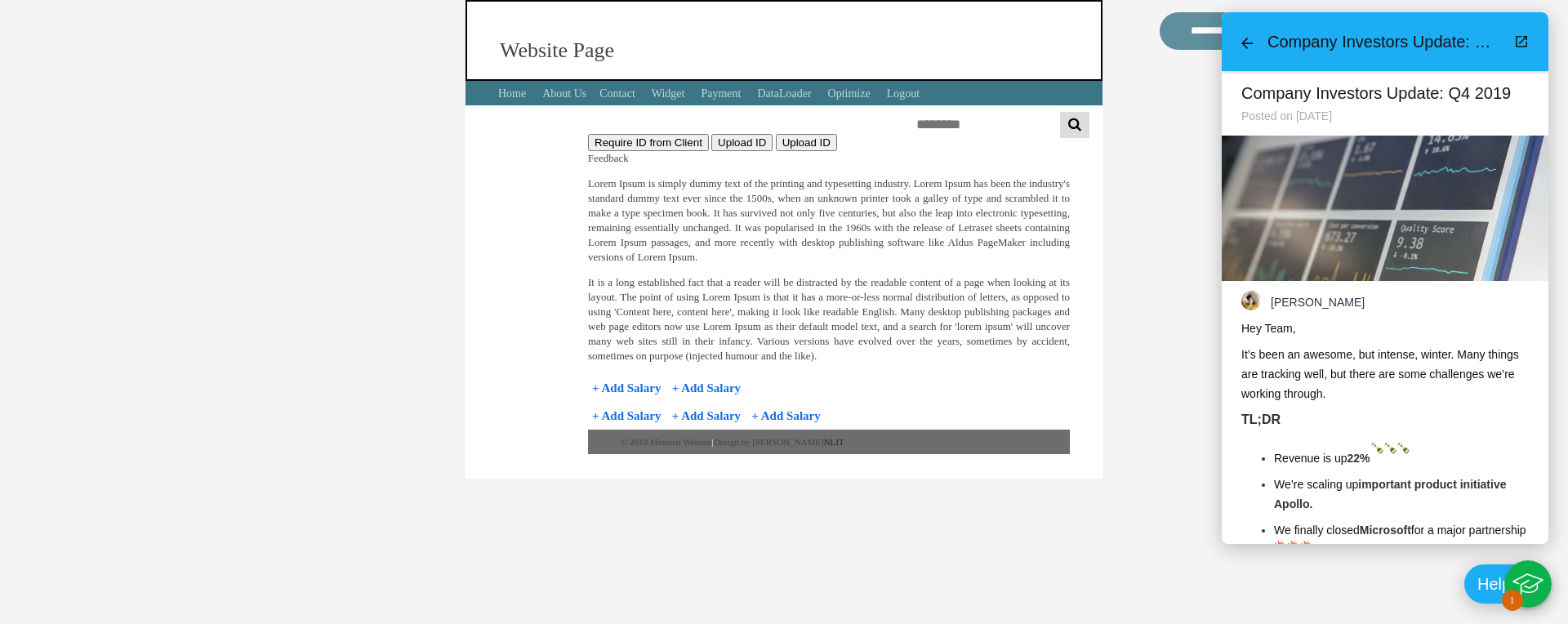 scroll, scrollTop: 0, scrollLeft: 0, axis: both 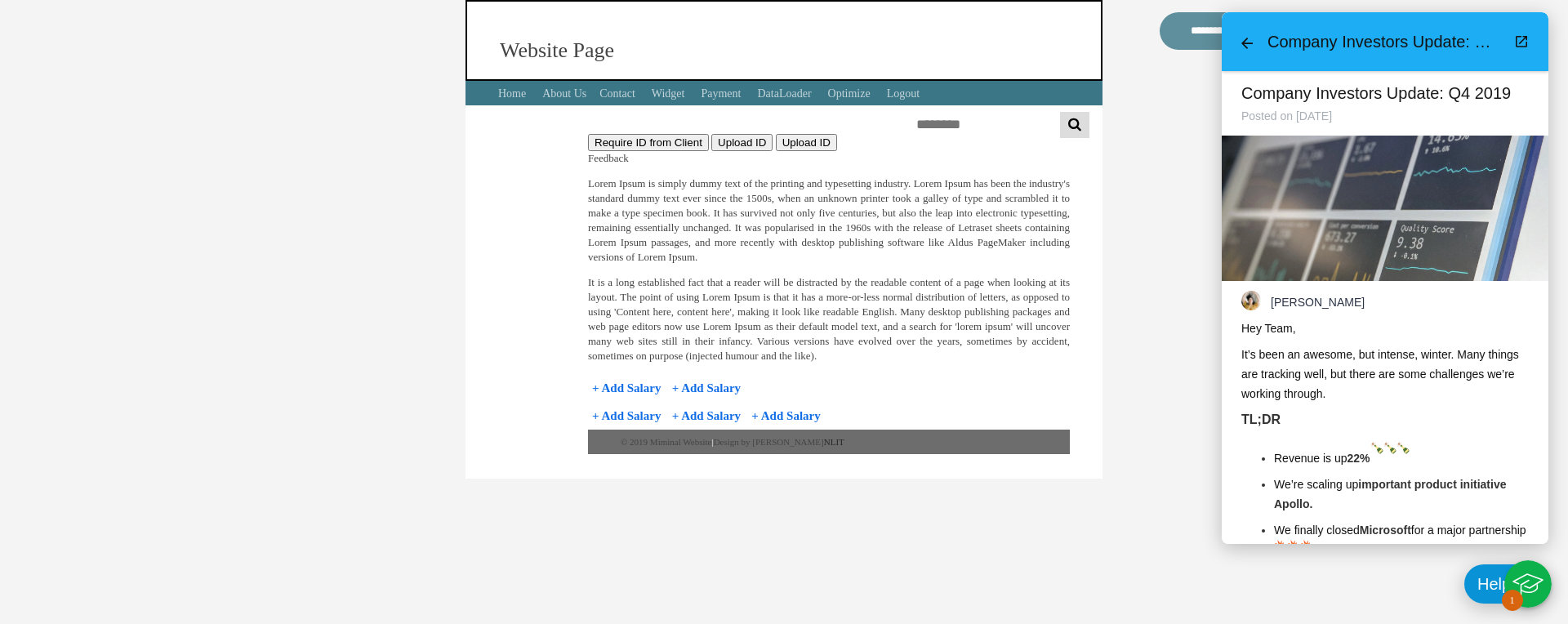 click on "Help" at bounding box center [1494, 584] 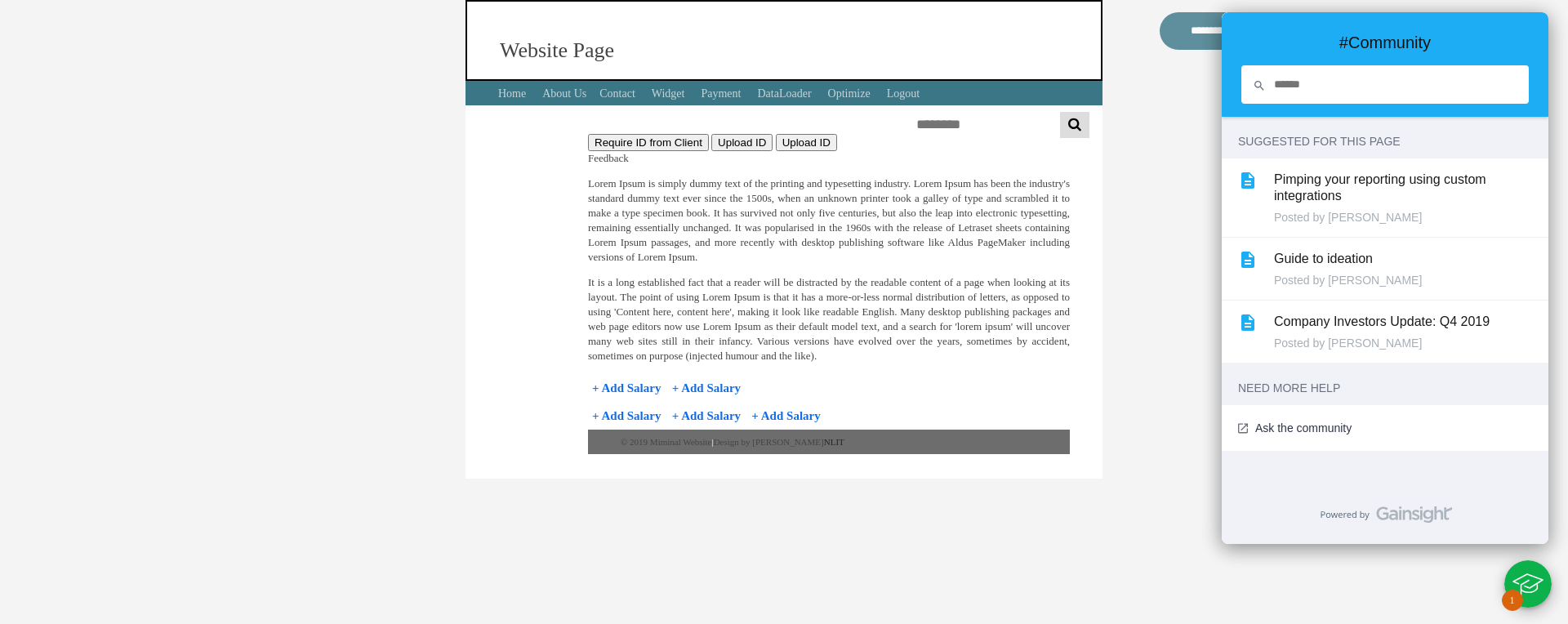 drag, startPoint x: 1531, startPoint y: 582, endPoint x: 1403, endPoint y: 591, distance: 128.31602 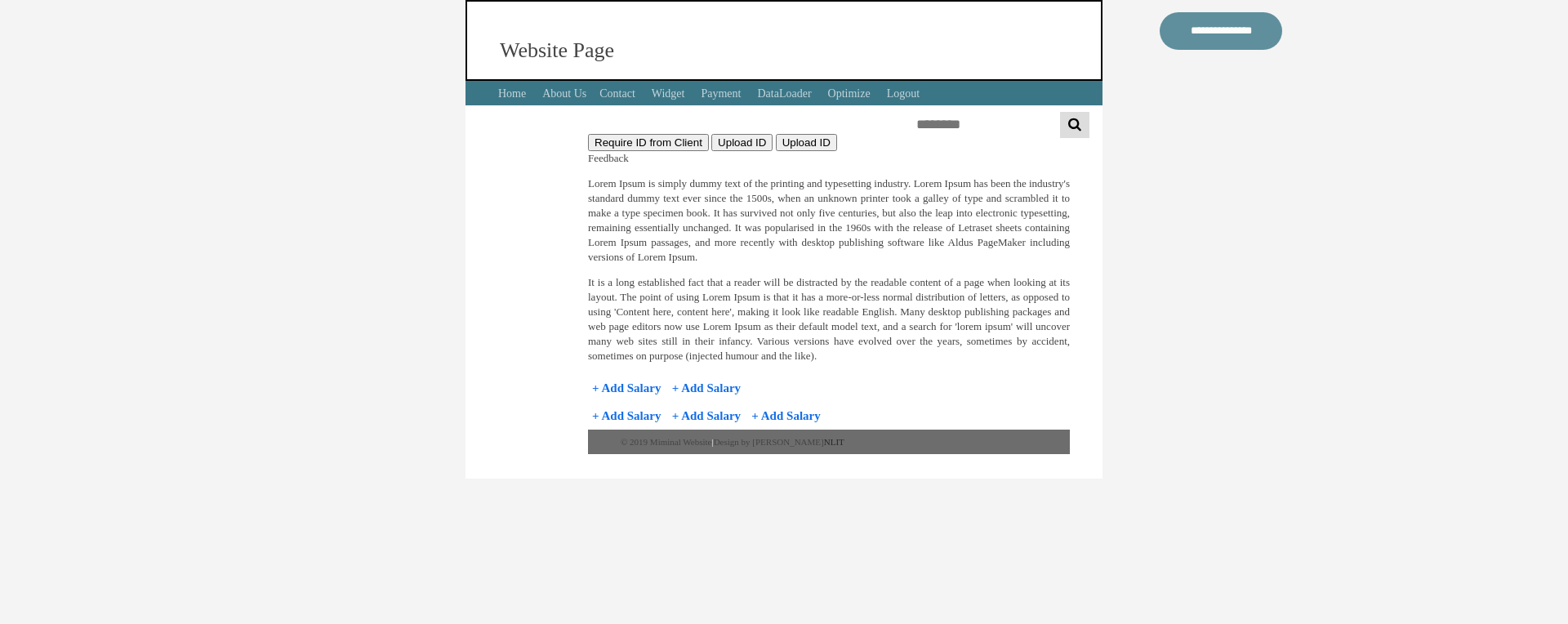 scroll, scrollTop: 0, scrollLeft: 0, axis: both 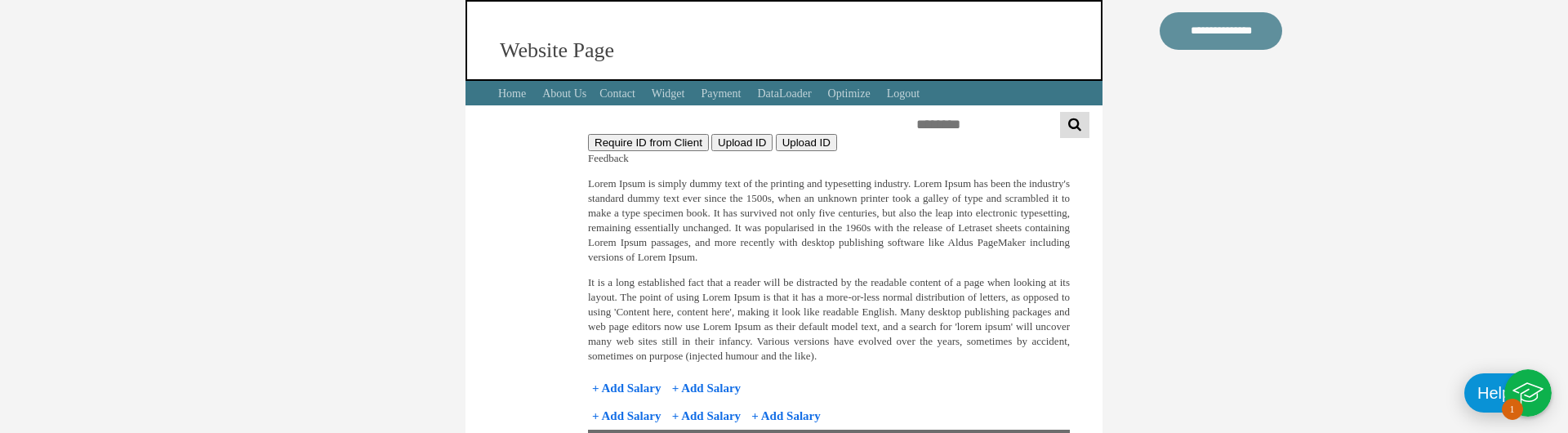 click on "Help" at bounding box center [1494, 393] 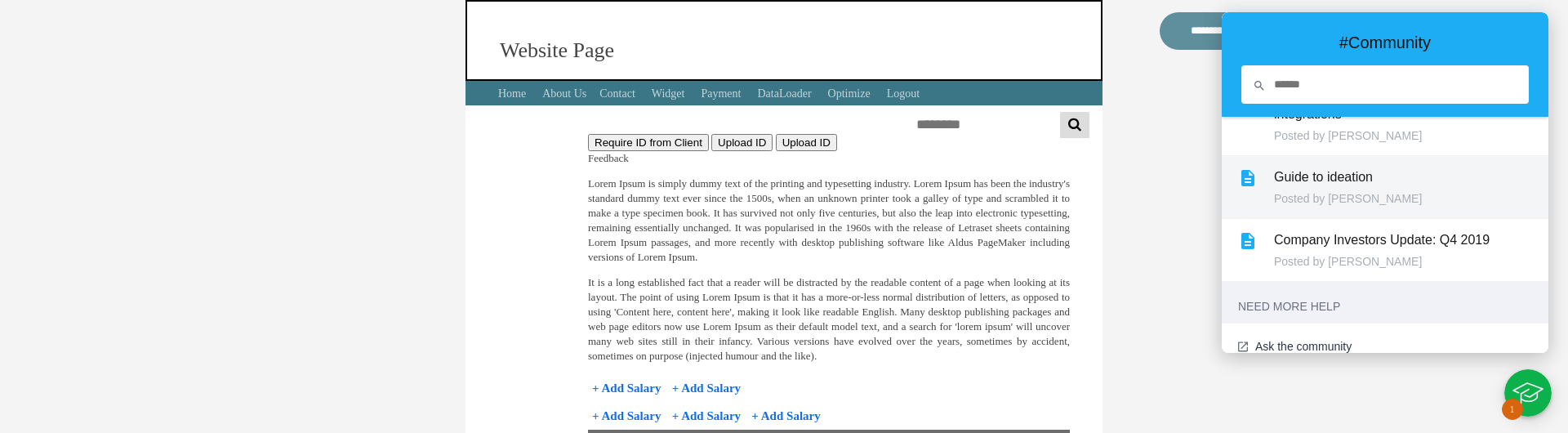 scroll, scrollTop: 105, scrollLeft: 0, axis: vertical 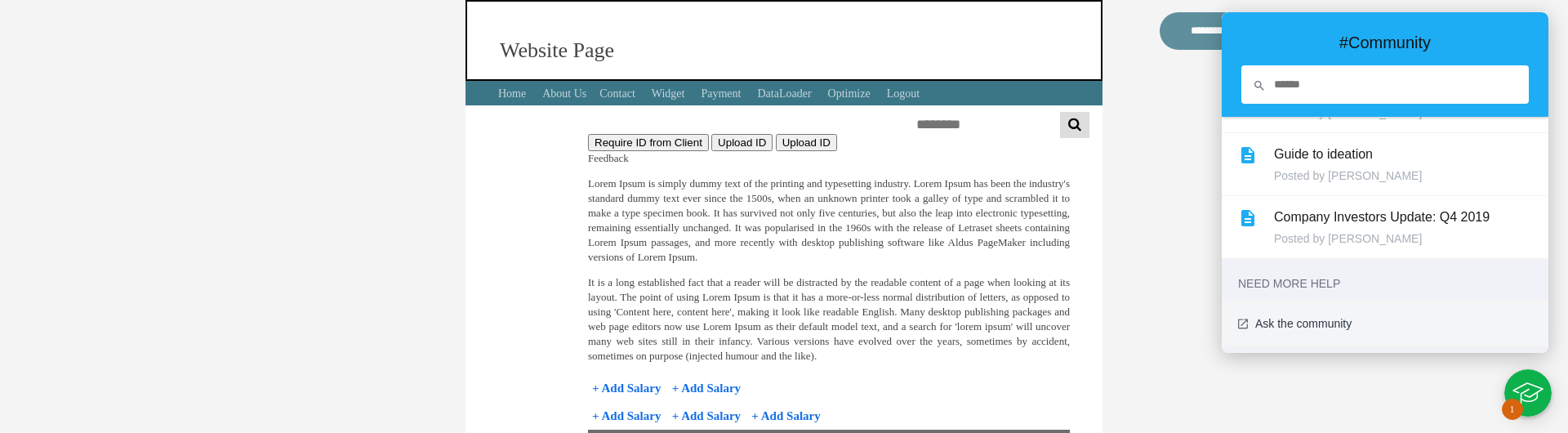 click on "Ask the community" at bounding box center (1303, 324) 